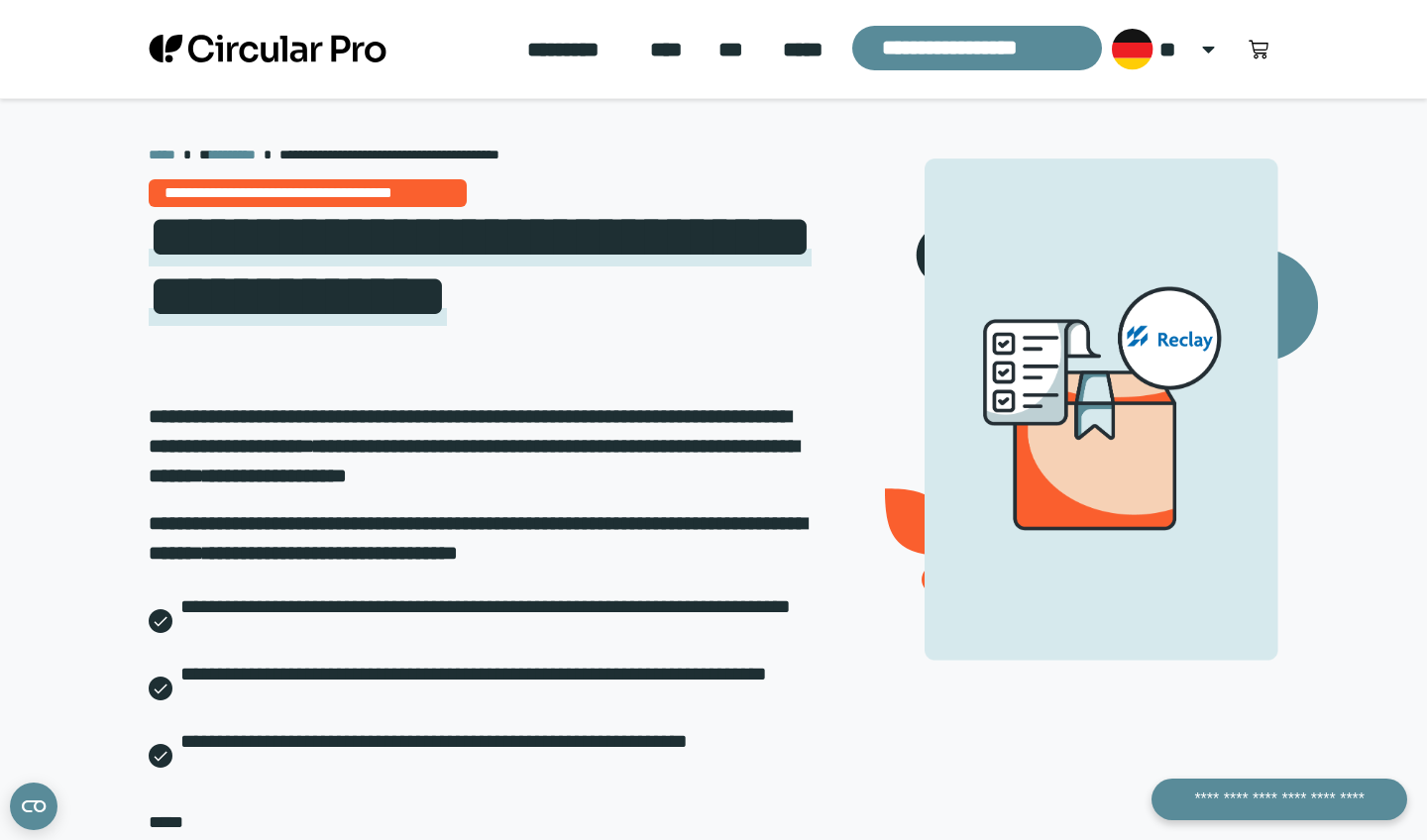scroll, scrollTop: 78, scrollLeft: 0, axis: vertical 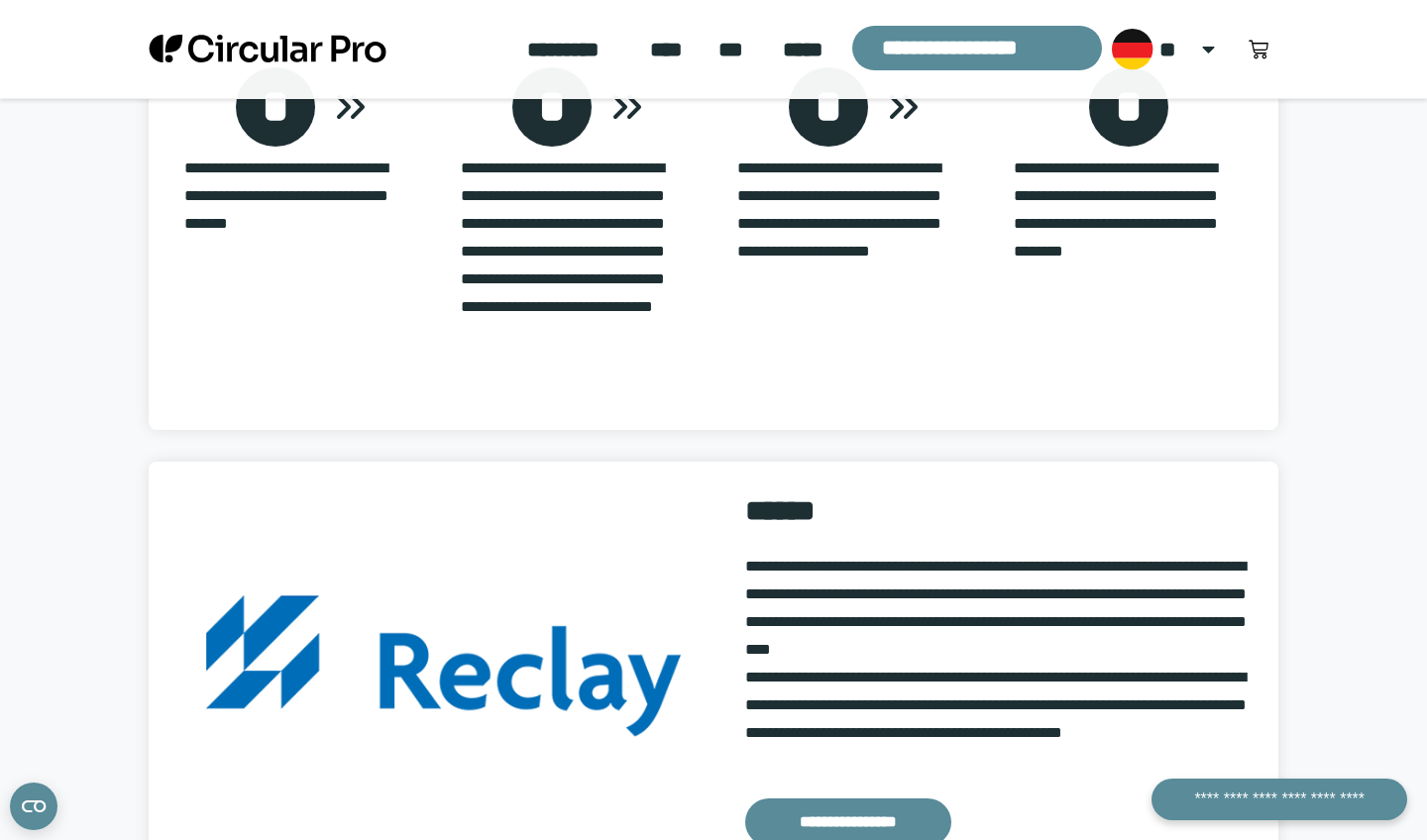 click on "**********" 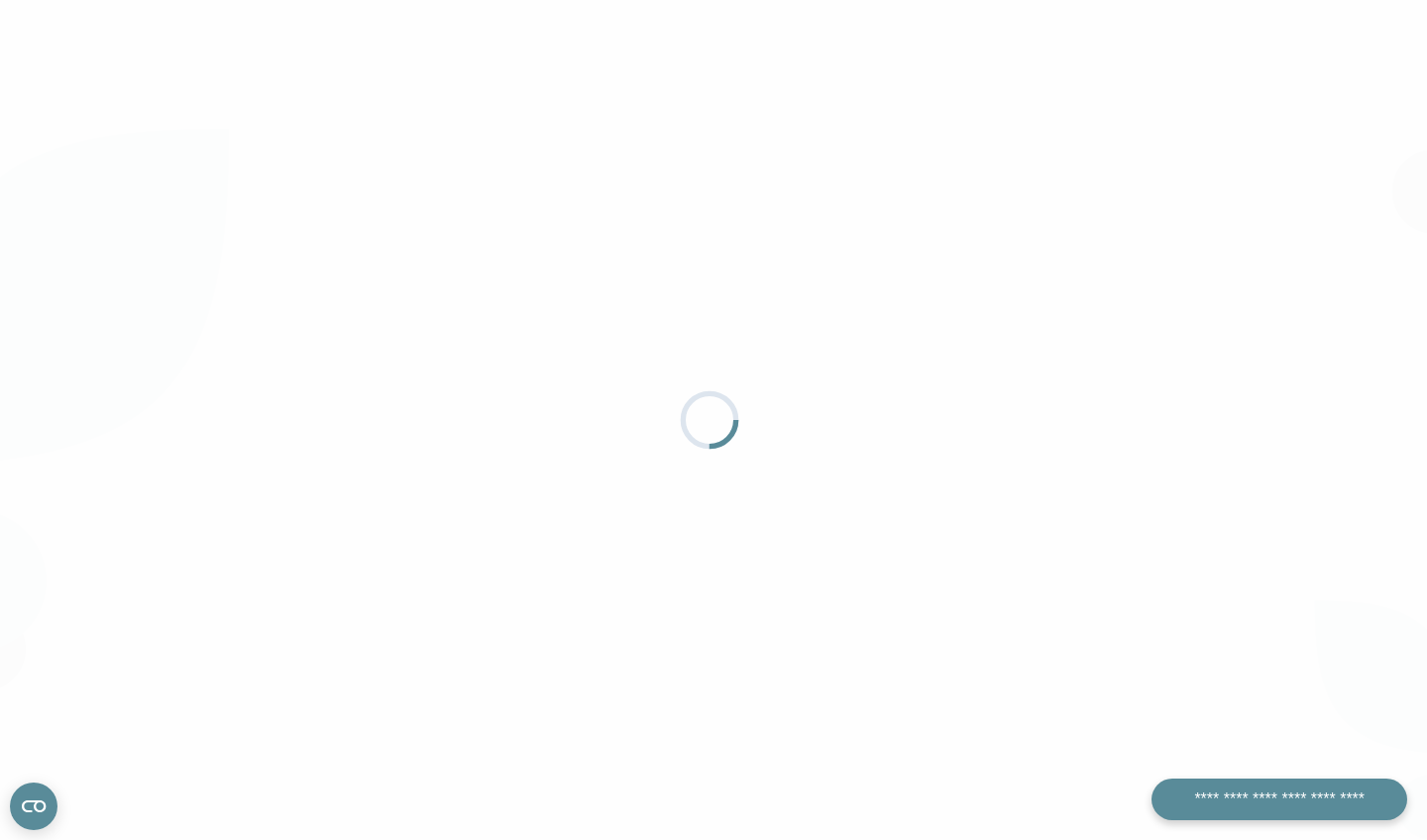 scroll, scrollTop: 0, scrollLeft: 0, axis: both 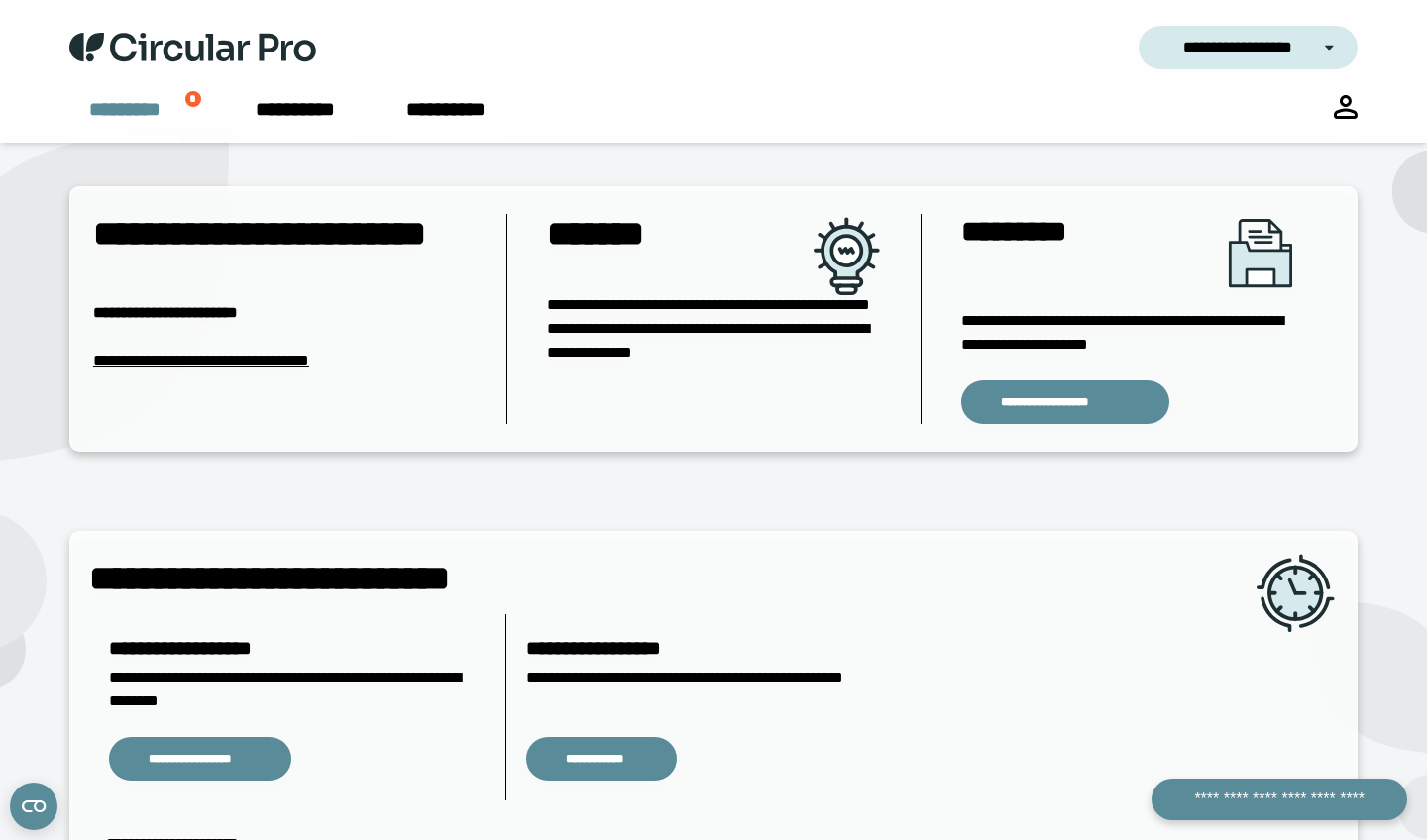 click on "*********" at bounding box center [125, 119] 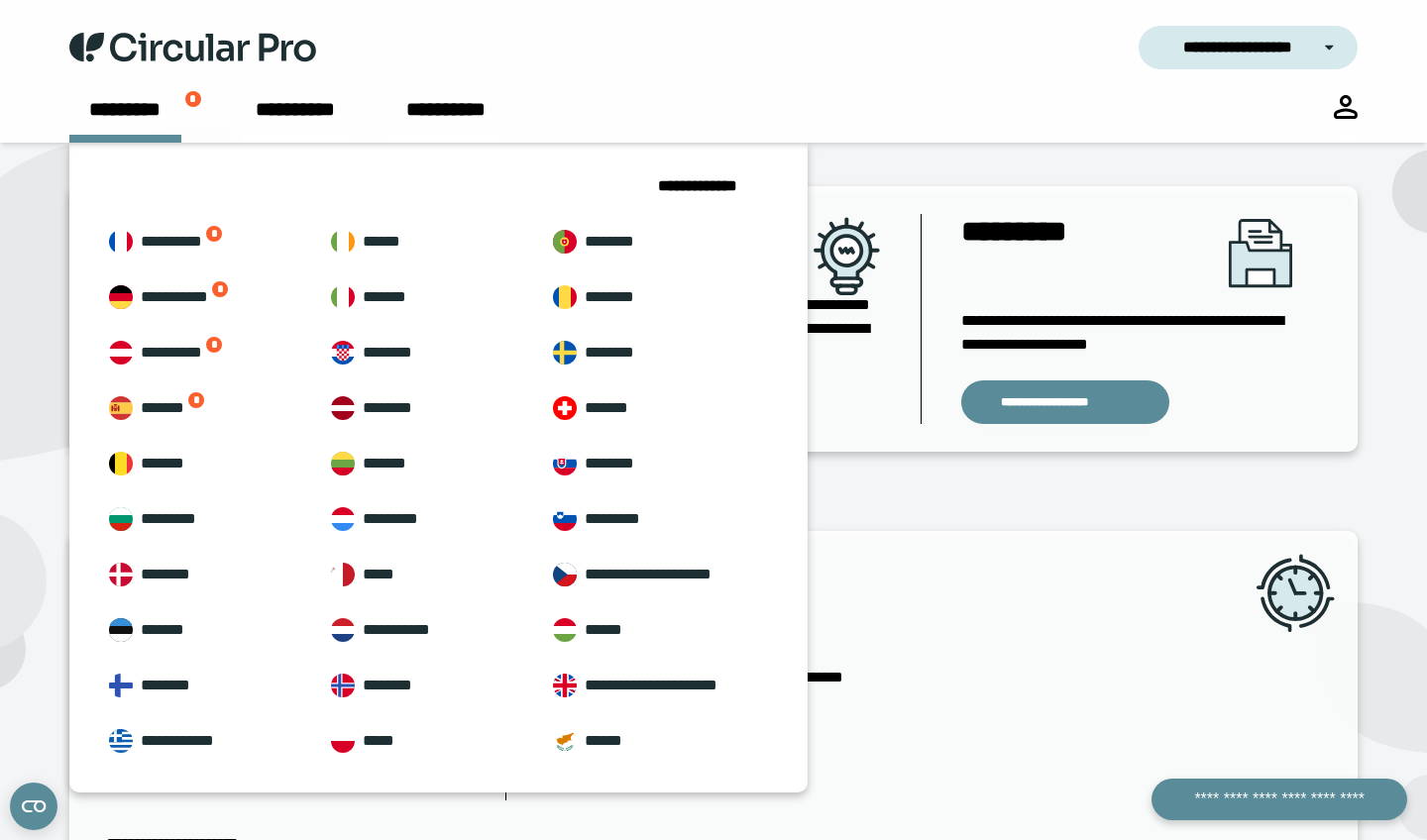 click on "**********" at bounding box center [714, 48] 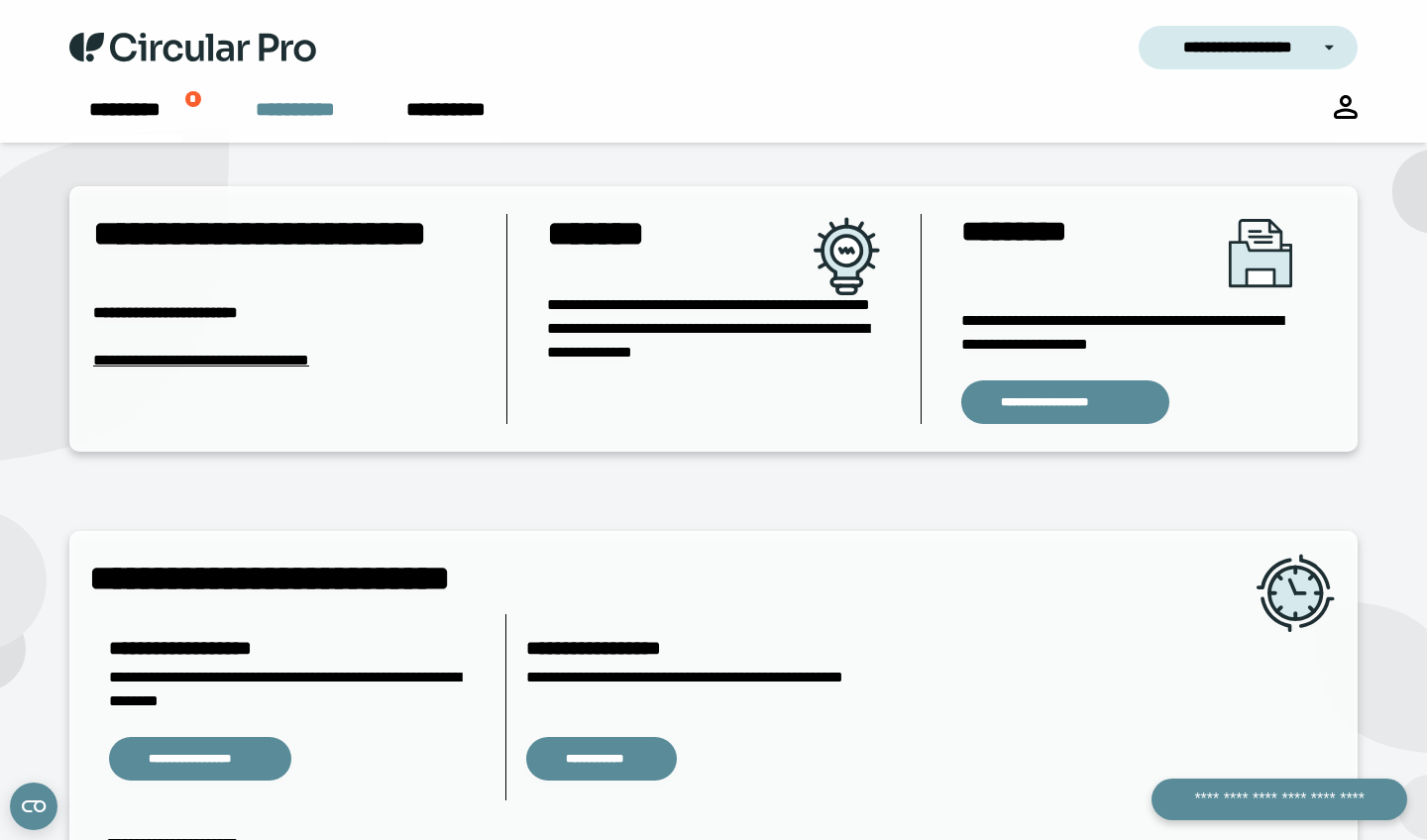 click on "**********" at bounding box center [295, 119] 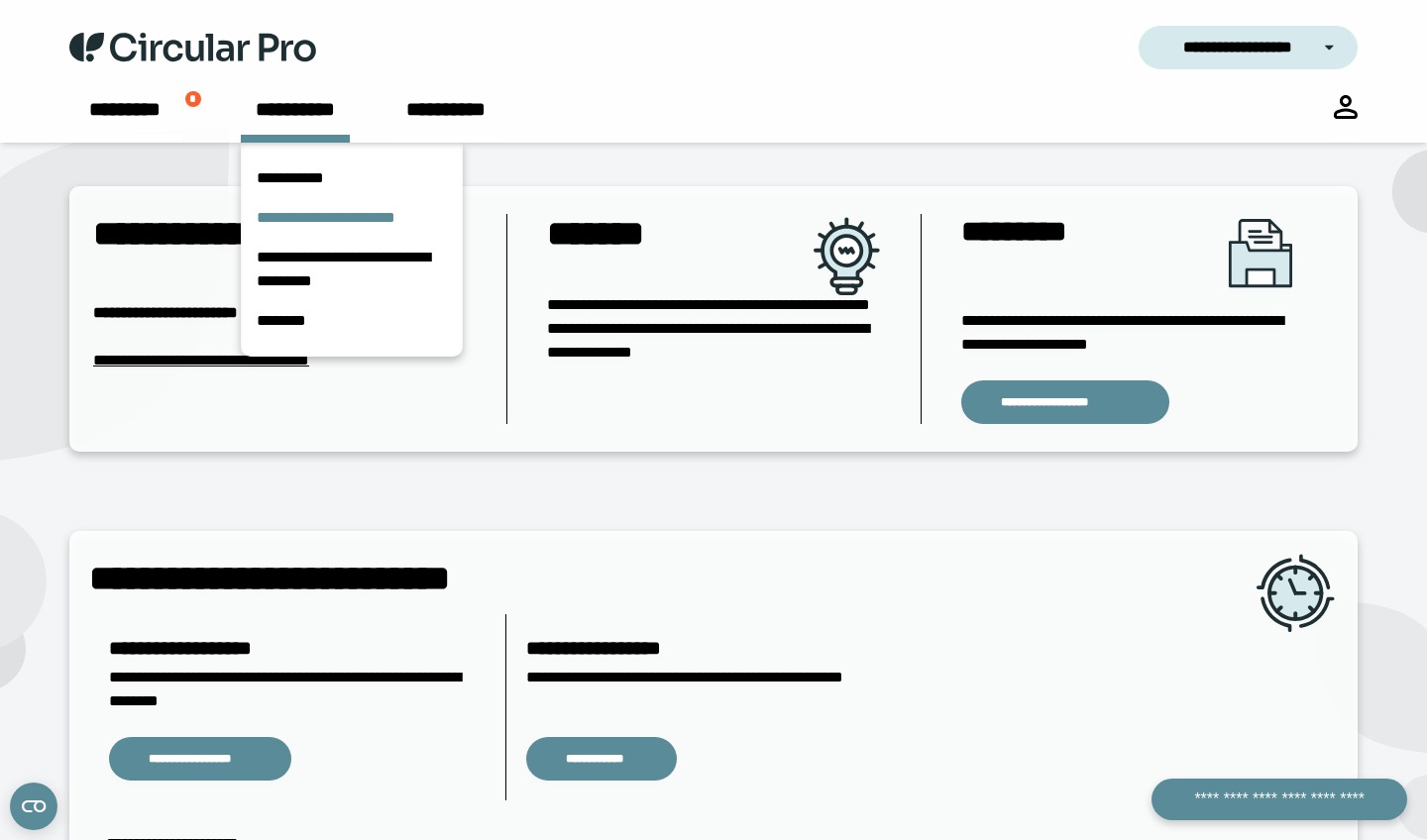 click on "**********" at bounding box center (352, 218) 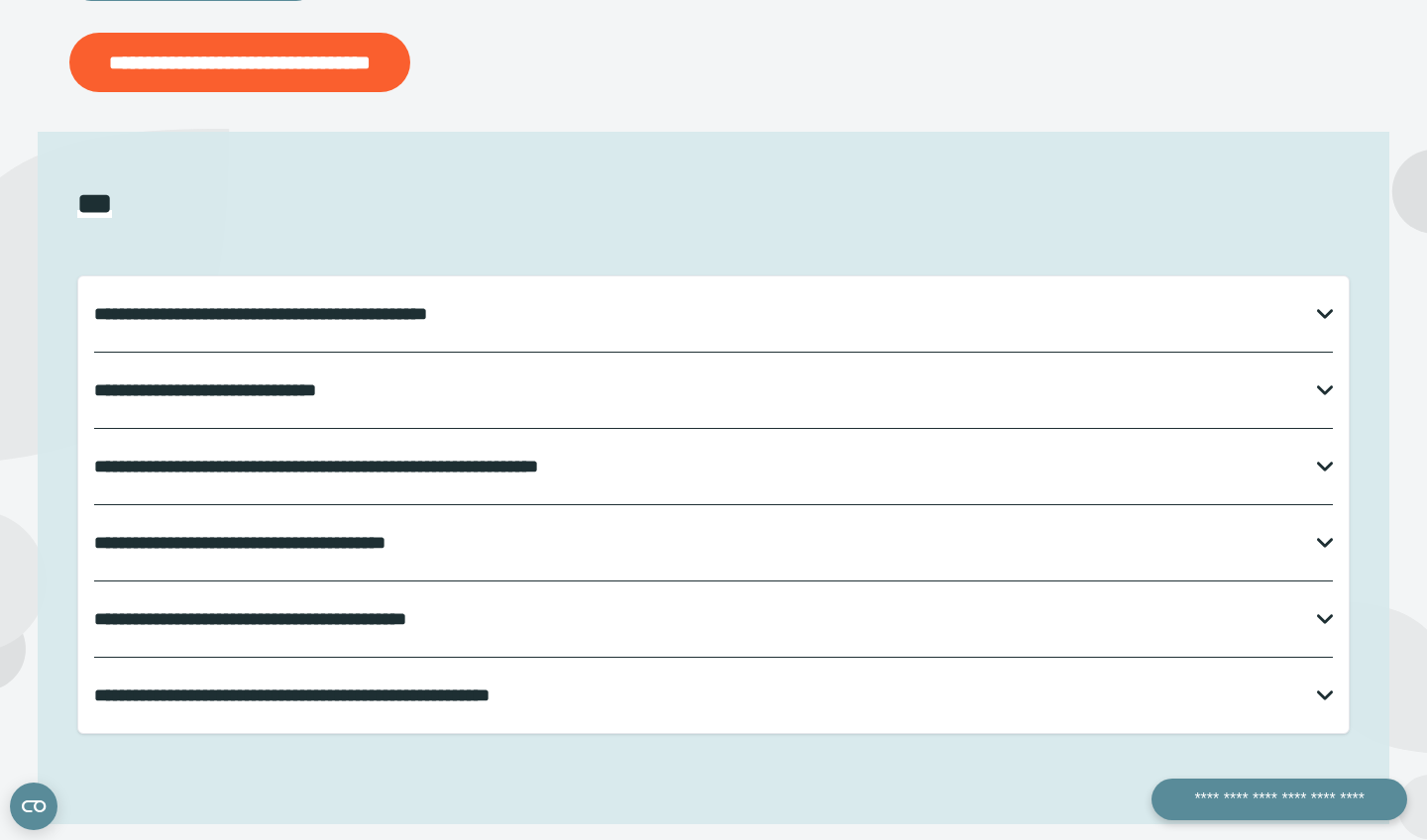 scroll, scrollTop: 828, scrollLeft: 0, axis: vertical 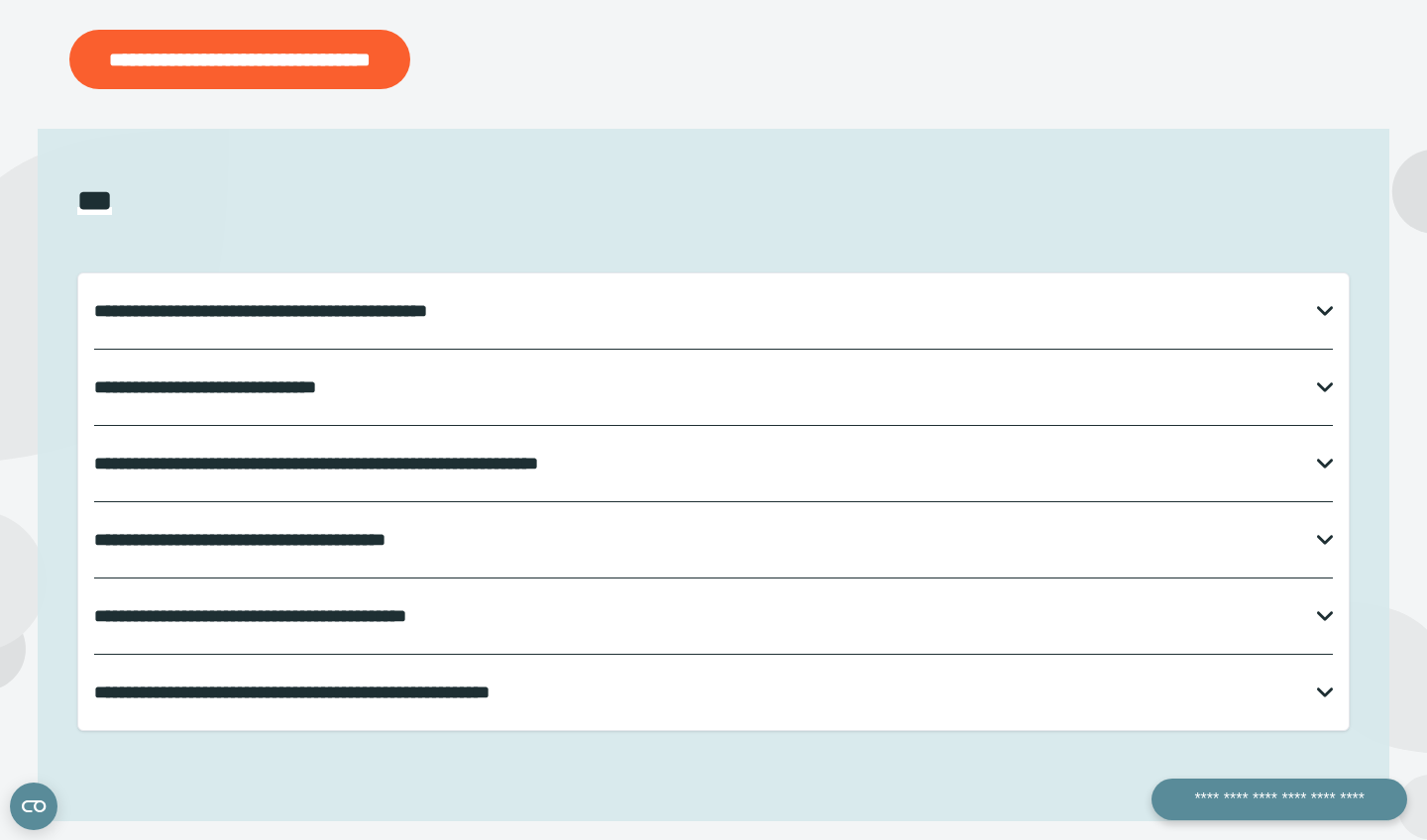 click on "**********" at bounding box center [314, 311] 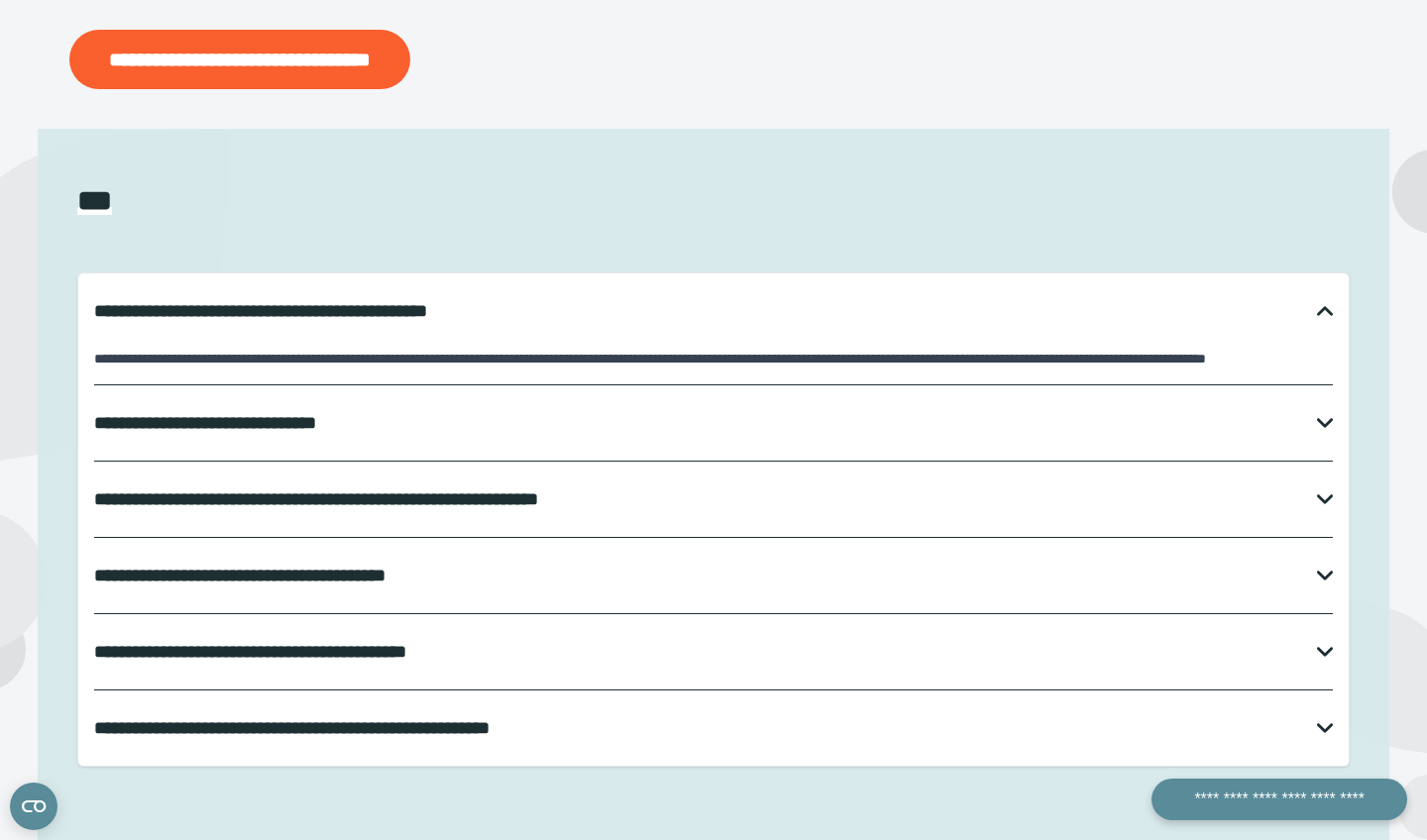 click on "**********" at bounding box center [714, 423] 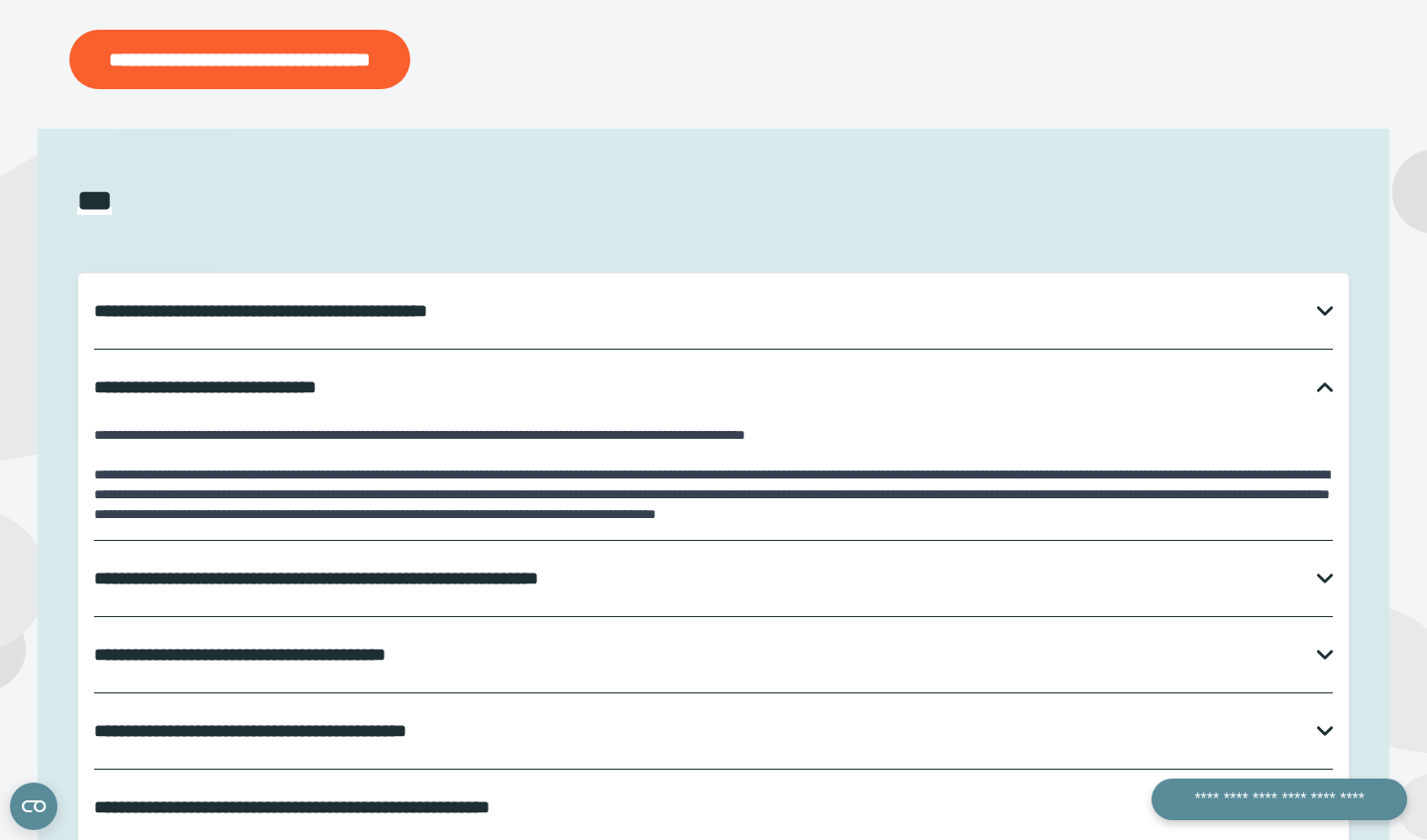 click on "**********" at bounding box center (714, 507) 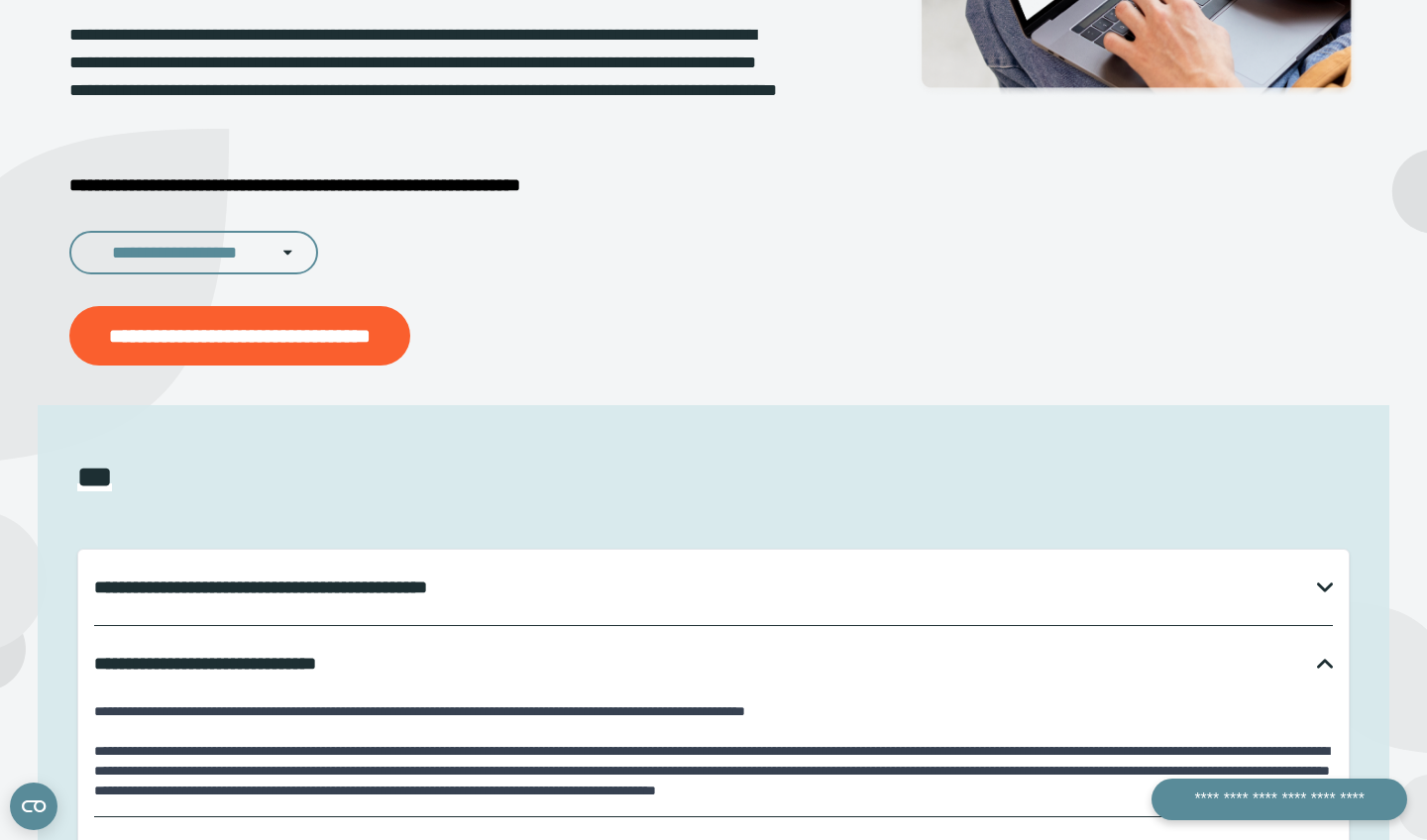 scroll, scrollTop: 551, scrollLeft: 0, axis: vertical 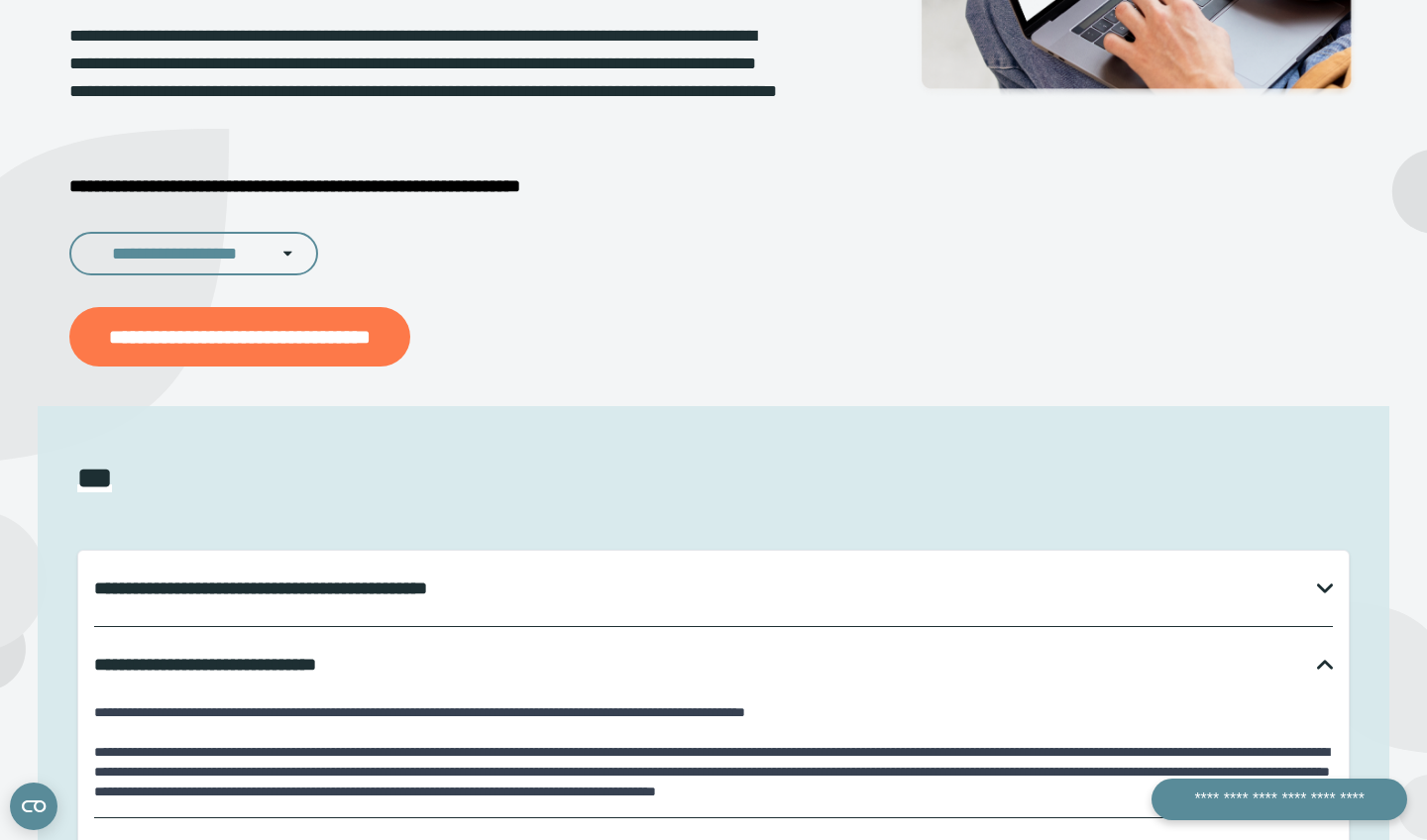 click on "**********" at bounding box center [240, 337] 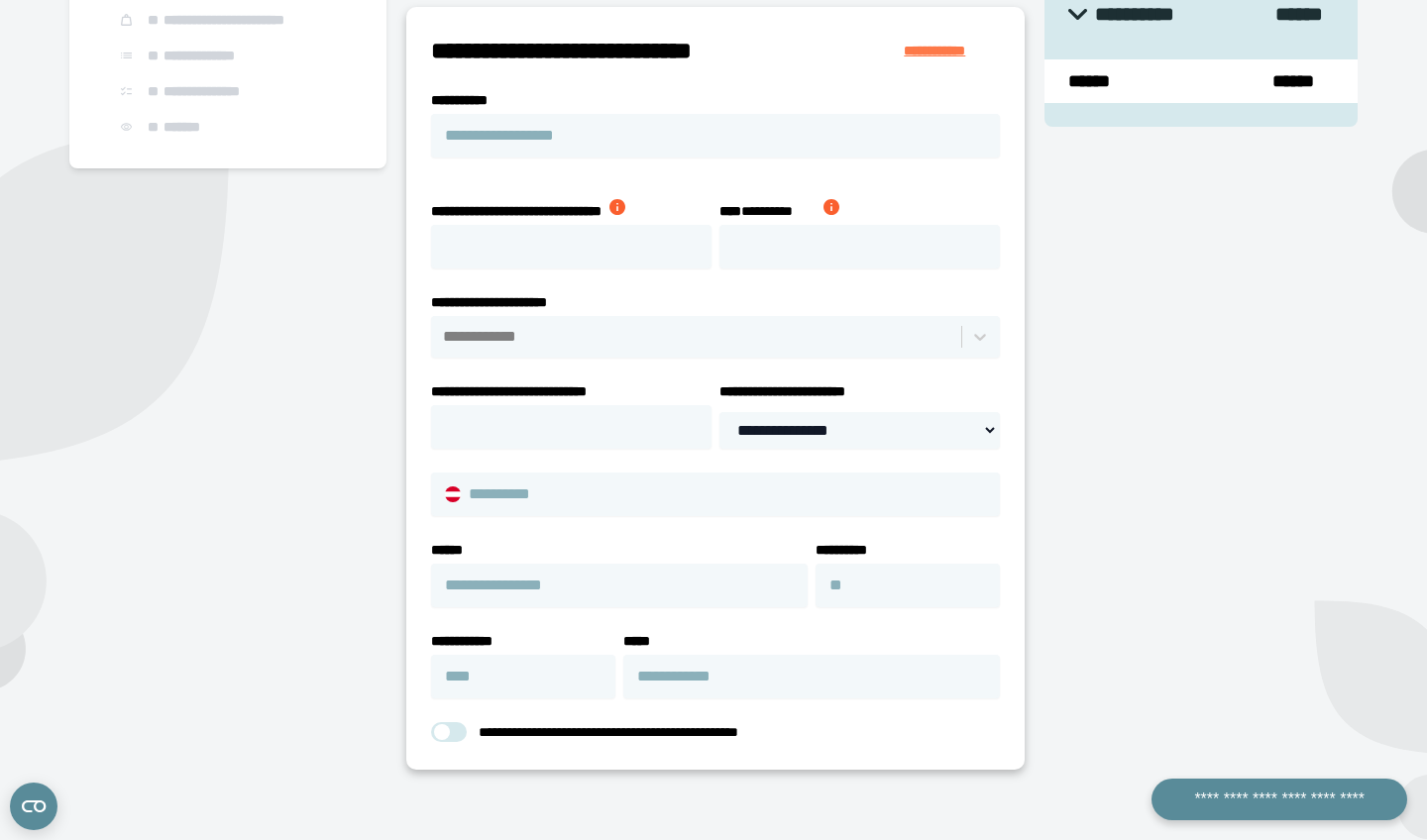 scroll, scrollTop: 291, scrollLeft: 0, axis: vertical 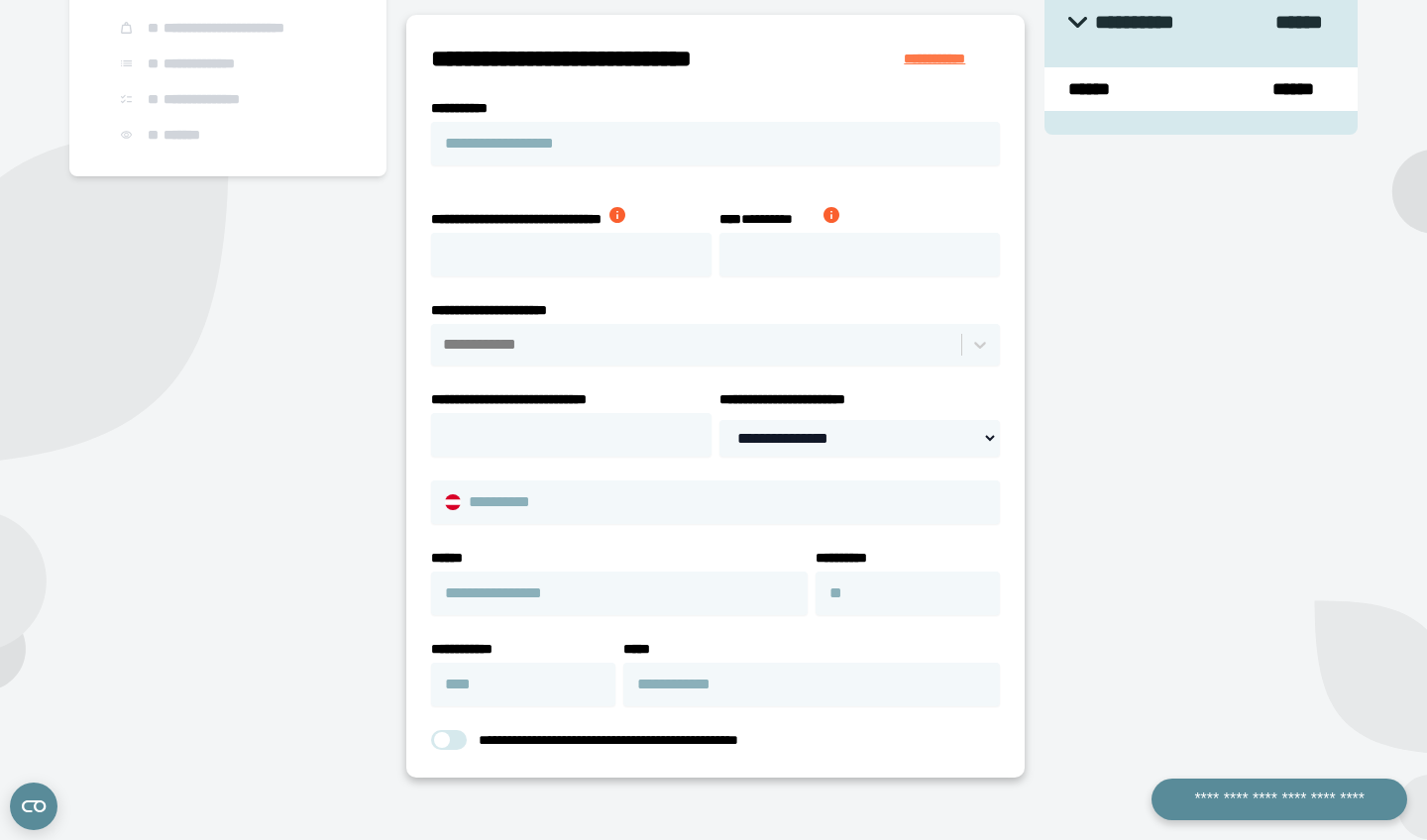 click at bounding box center (617, 215) 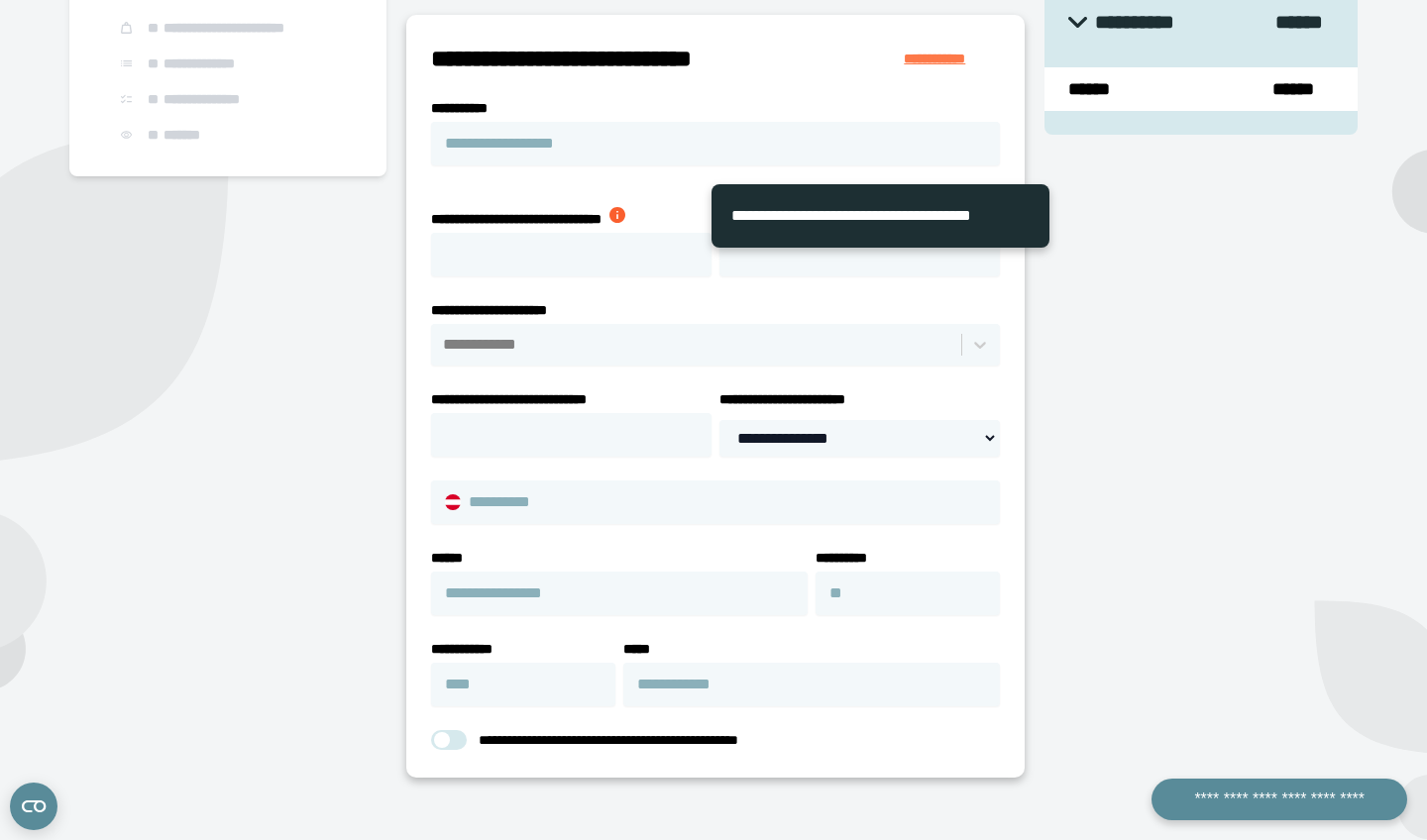 click on "**********" at bounding box center (567, 209) 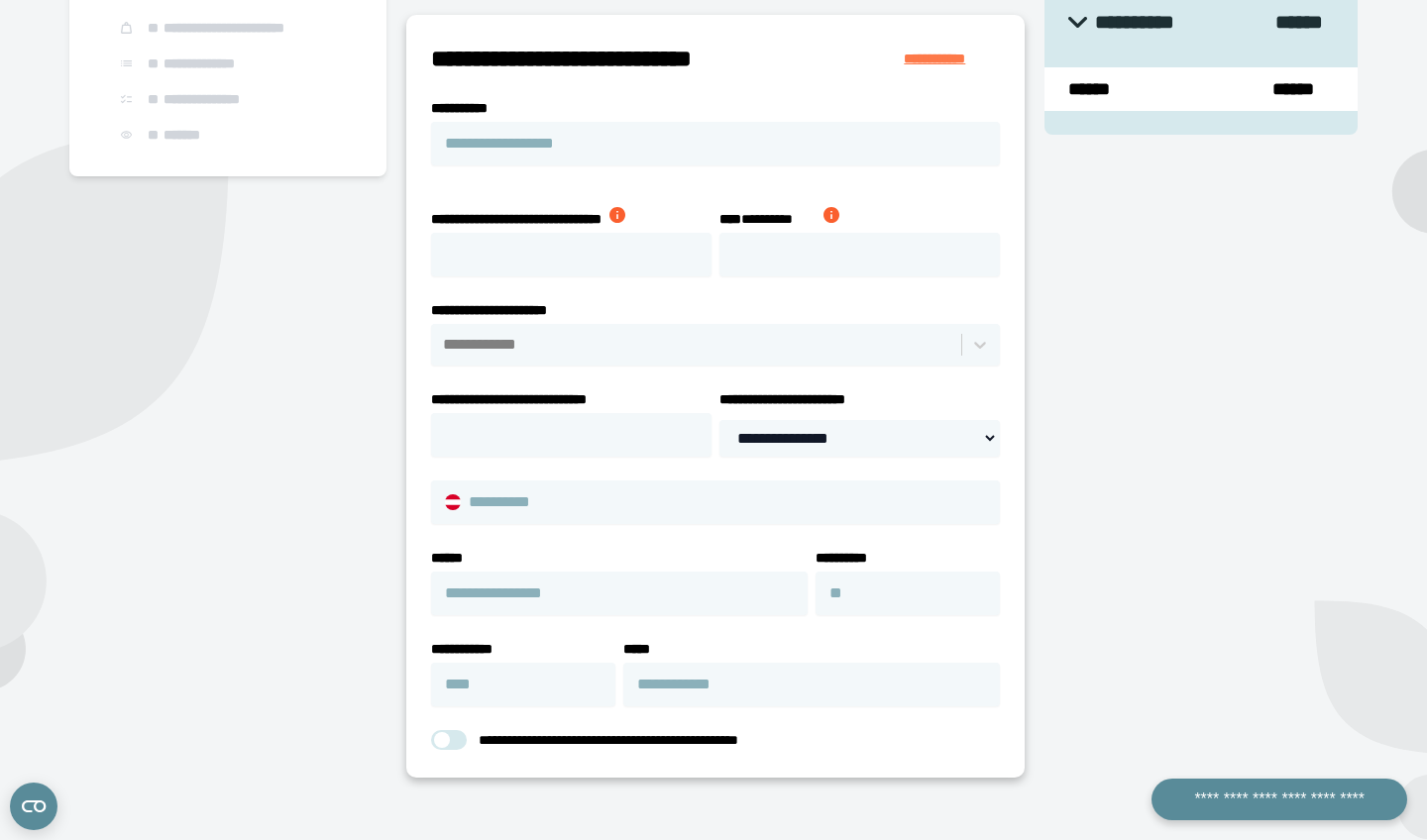 type 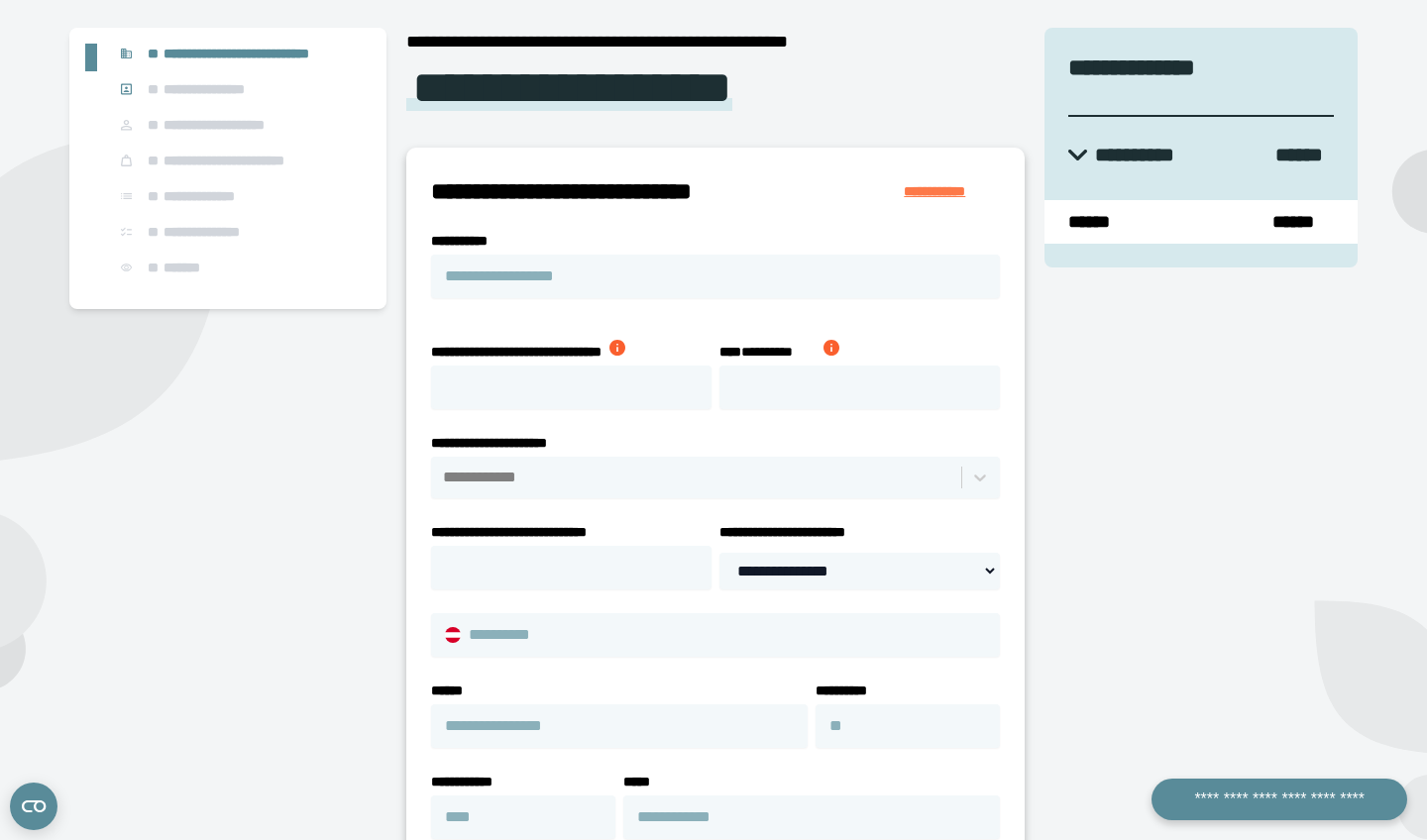 scroll, scrollTop: 157, scrollLeft: 0, axis: vertical 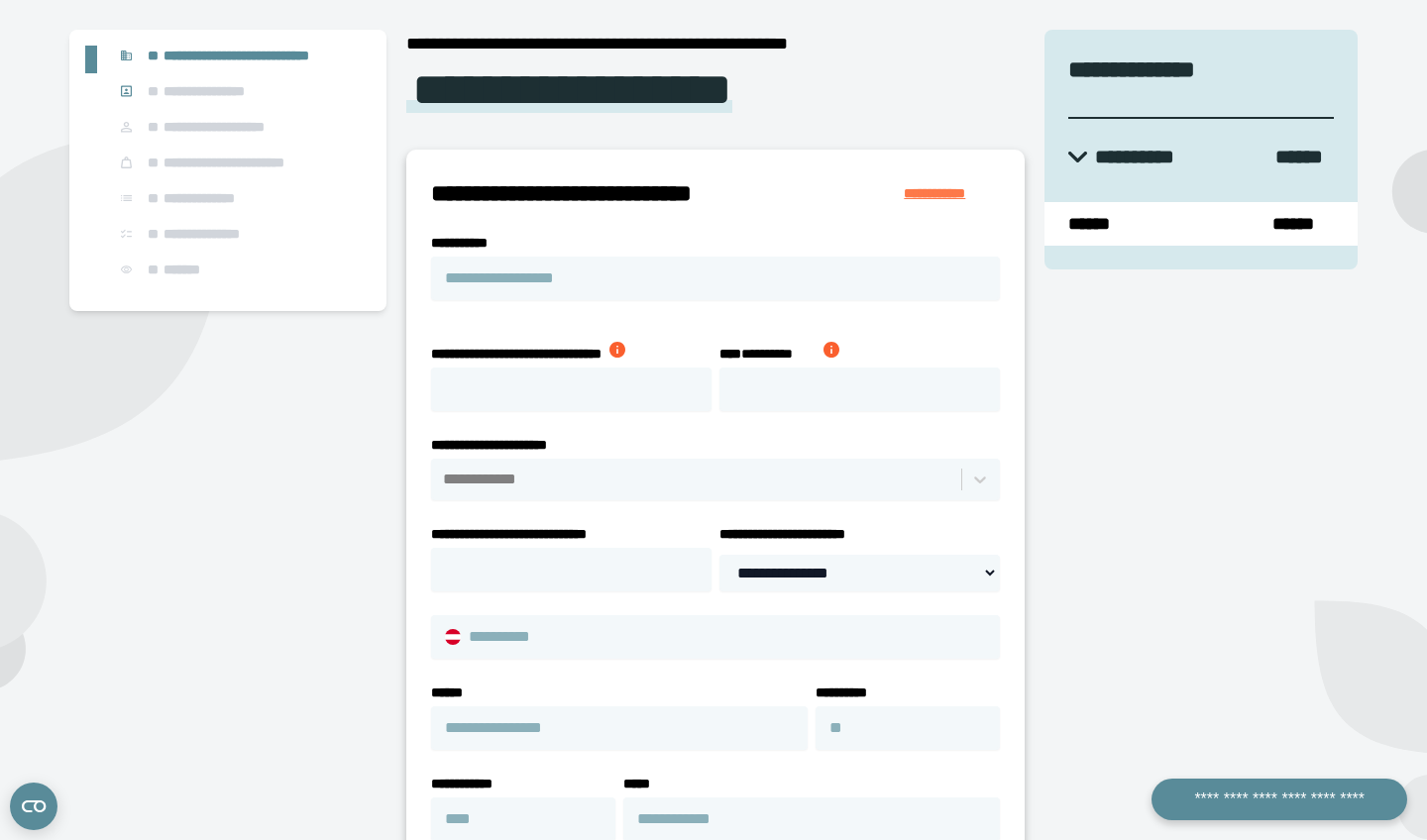 click on "**********" at bounding box center (715, 193) 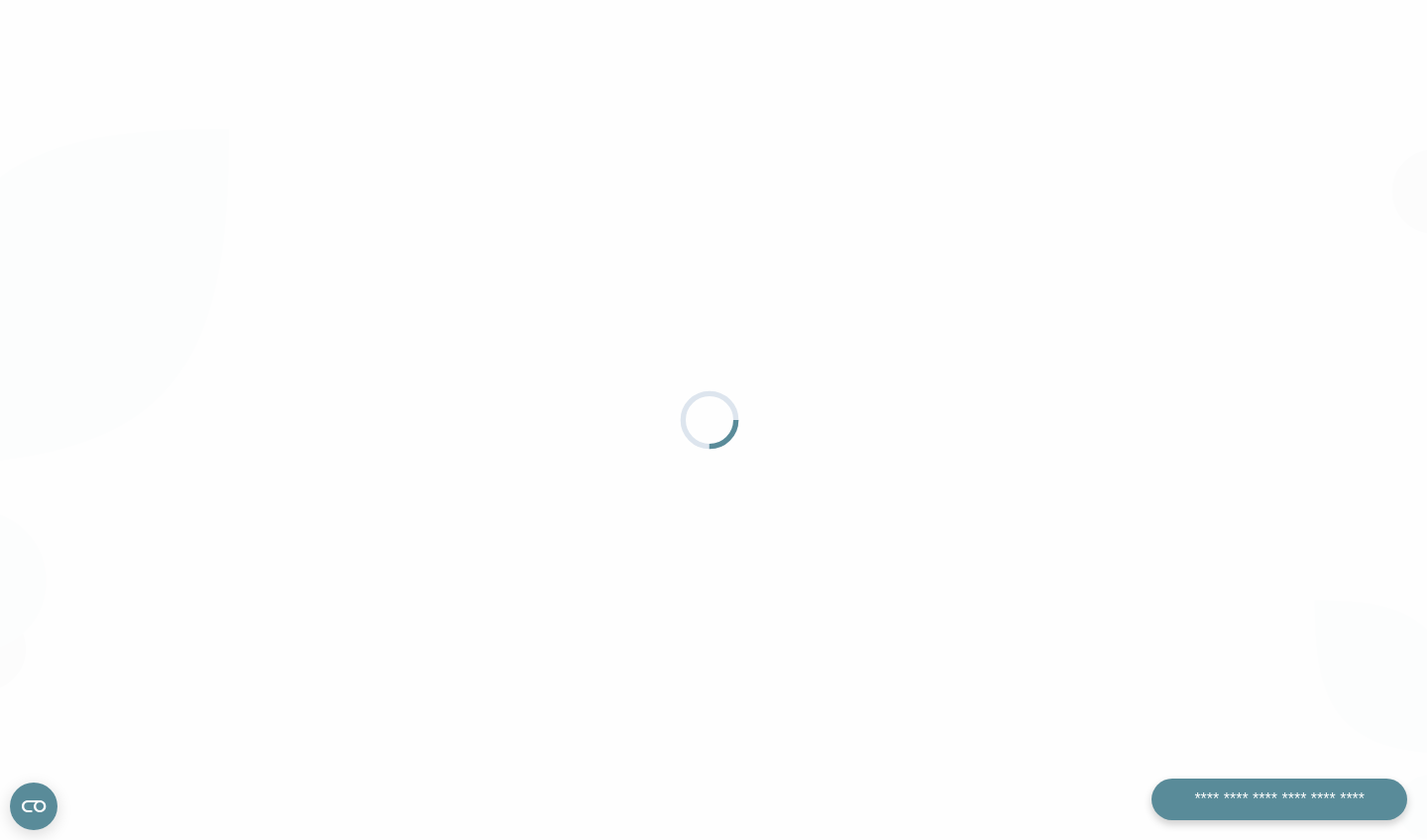 scroll, scrollTop: 0, scrollLeft: 0, axis: both 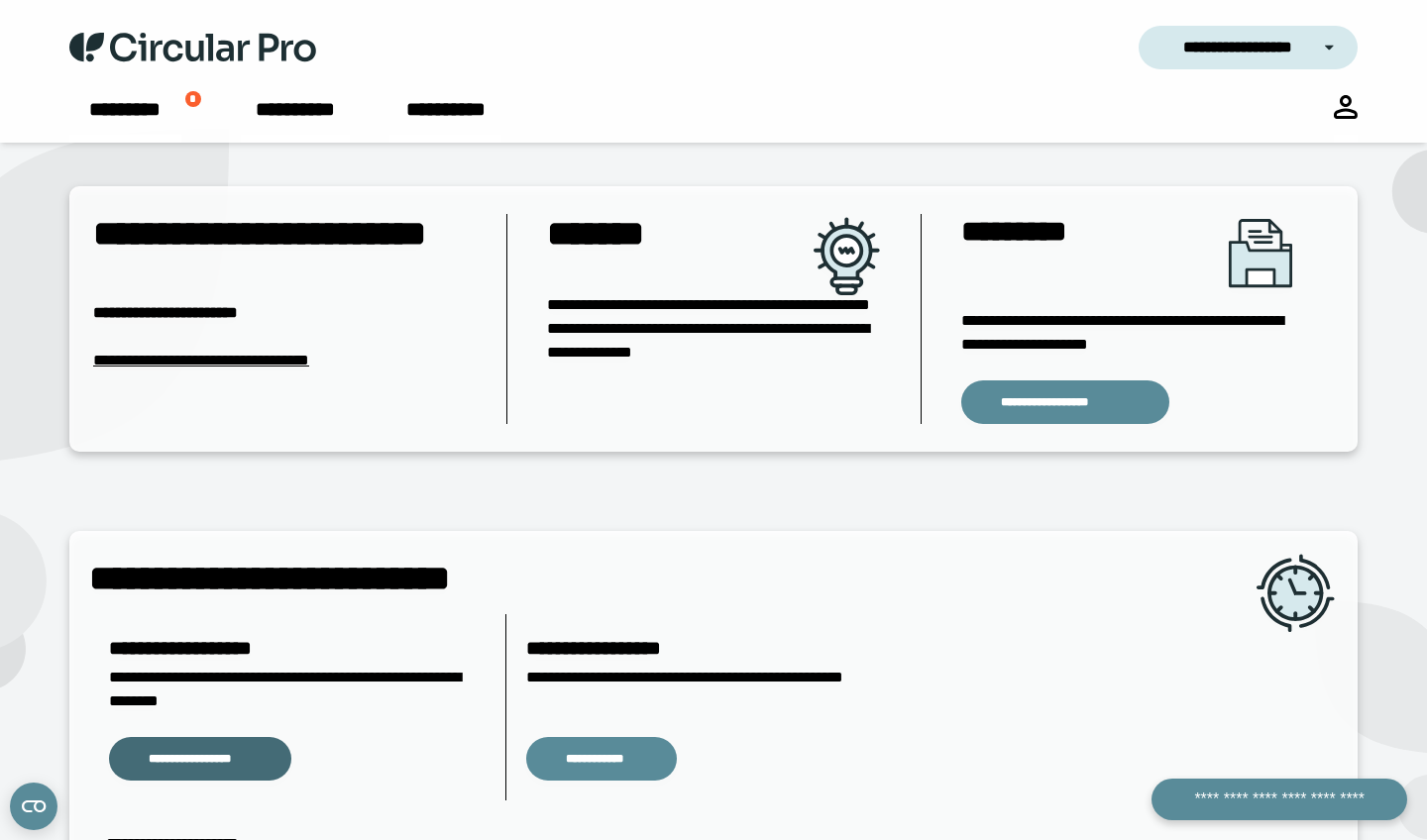 click on "**********" at bounding box center [200, 759] 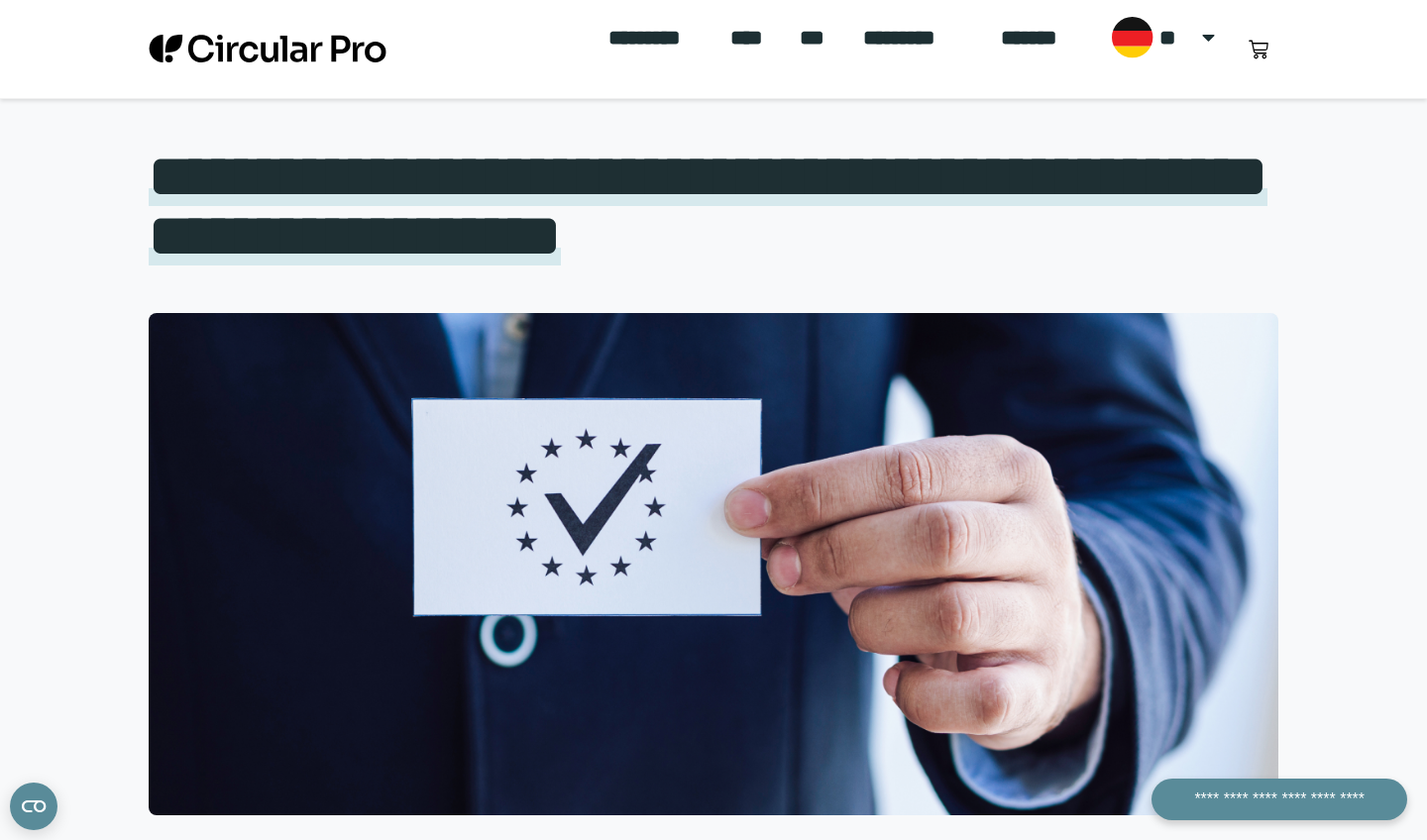 scroll, scrollTop: 0, scrollLeft: 0, axis: both 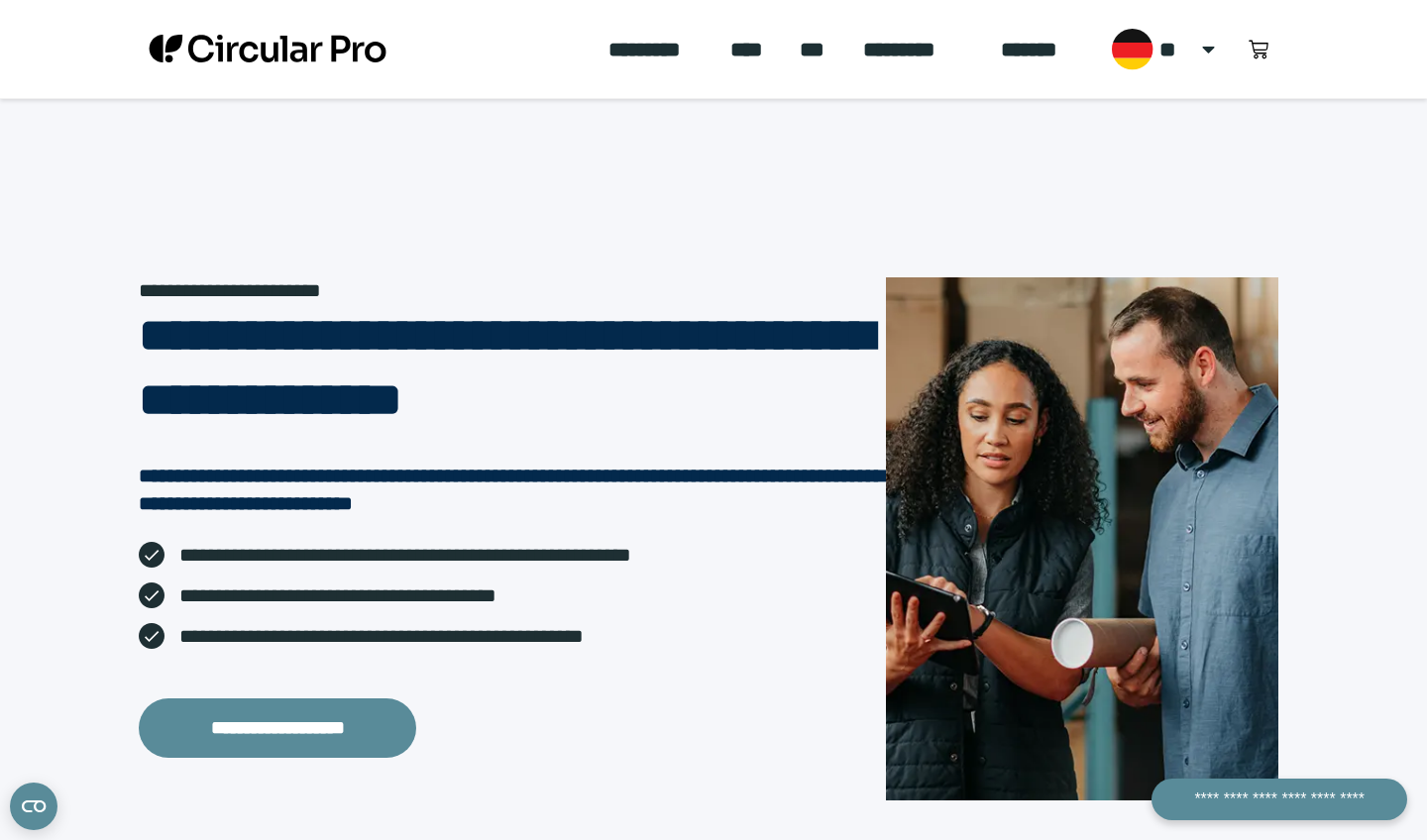click on "**********" at bounding box center (277, 728) 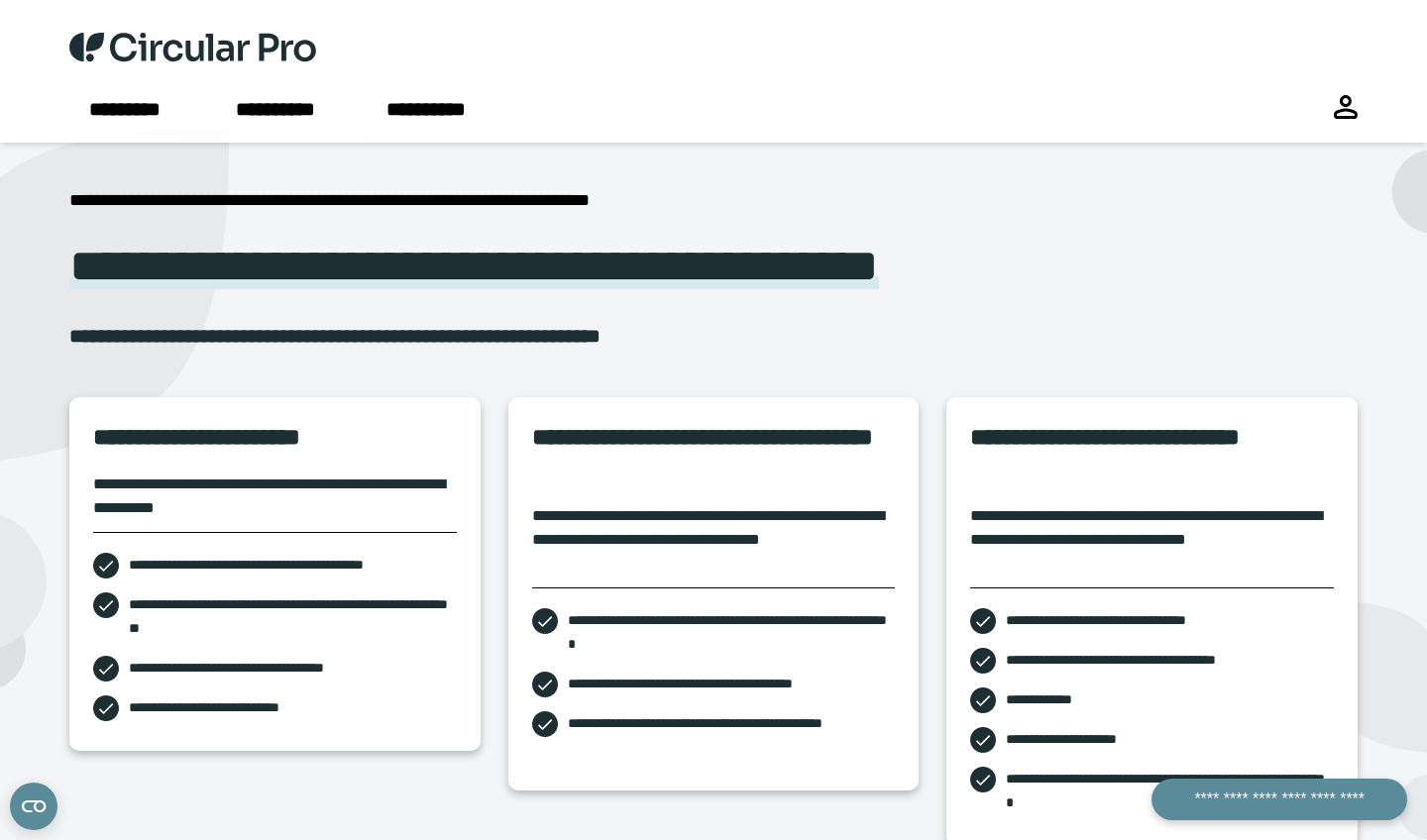 scroll, scrollTop: 0, scrollLeft: 0, axis: both 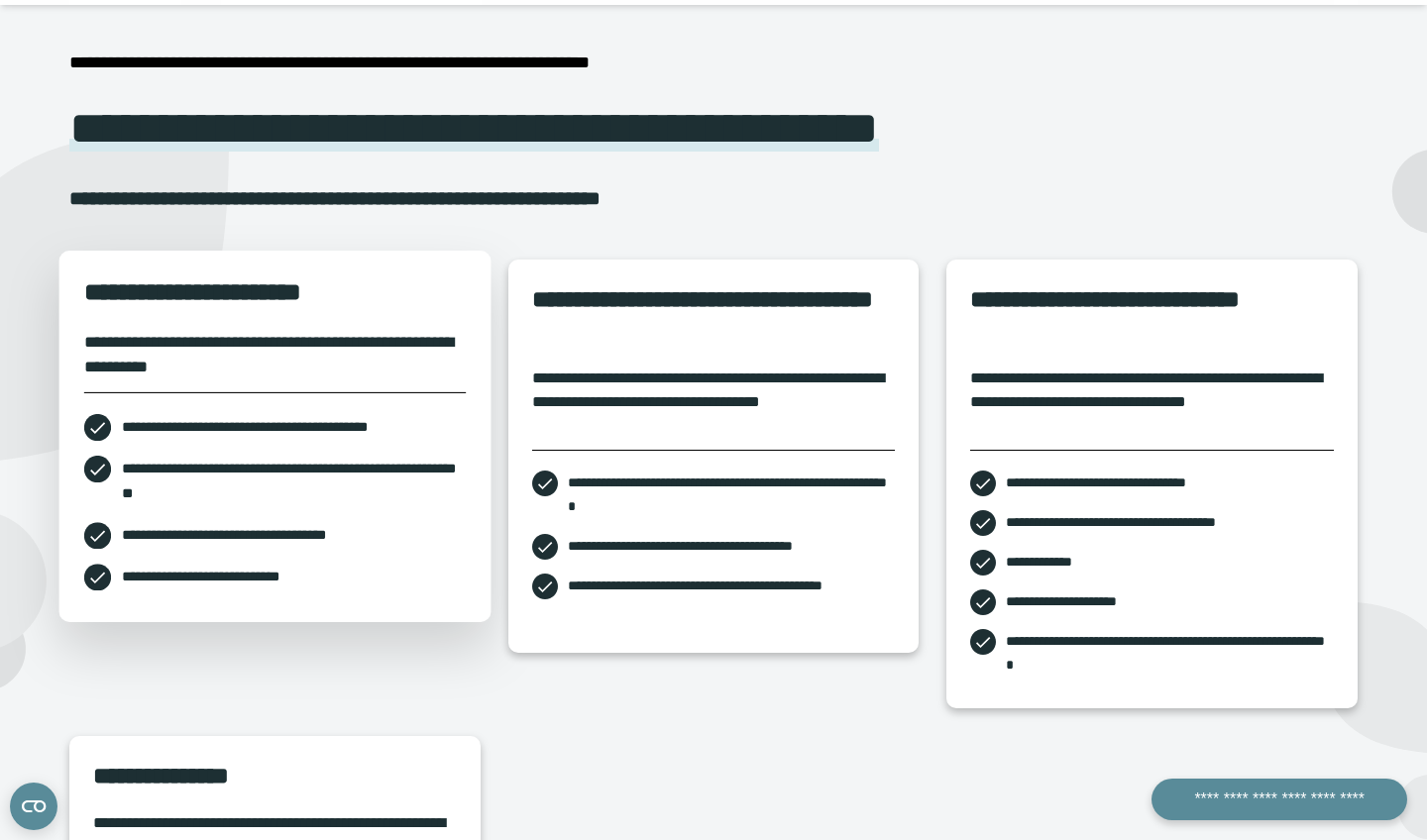 click on "**********" at bounding box center [274, 436] 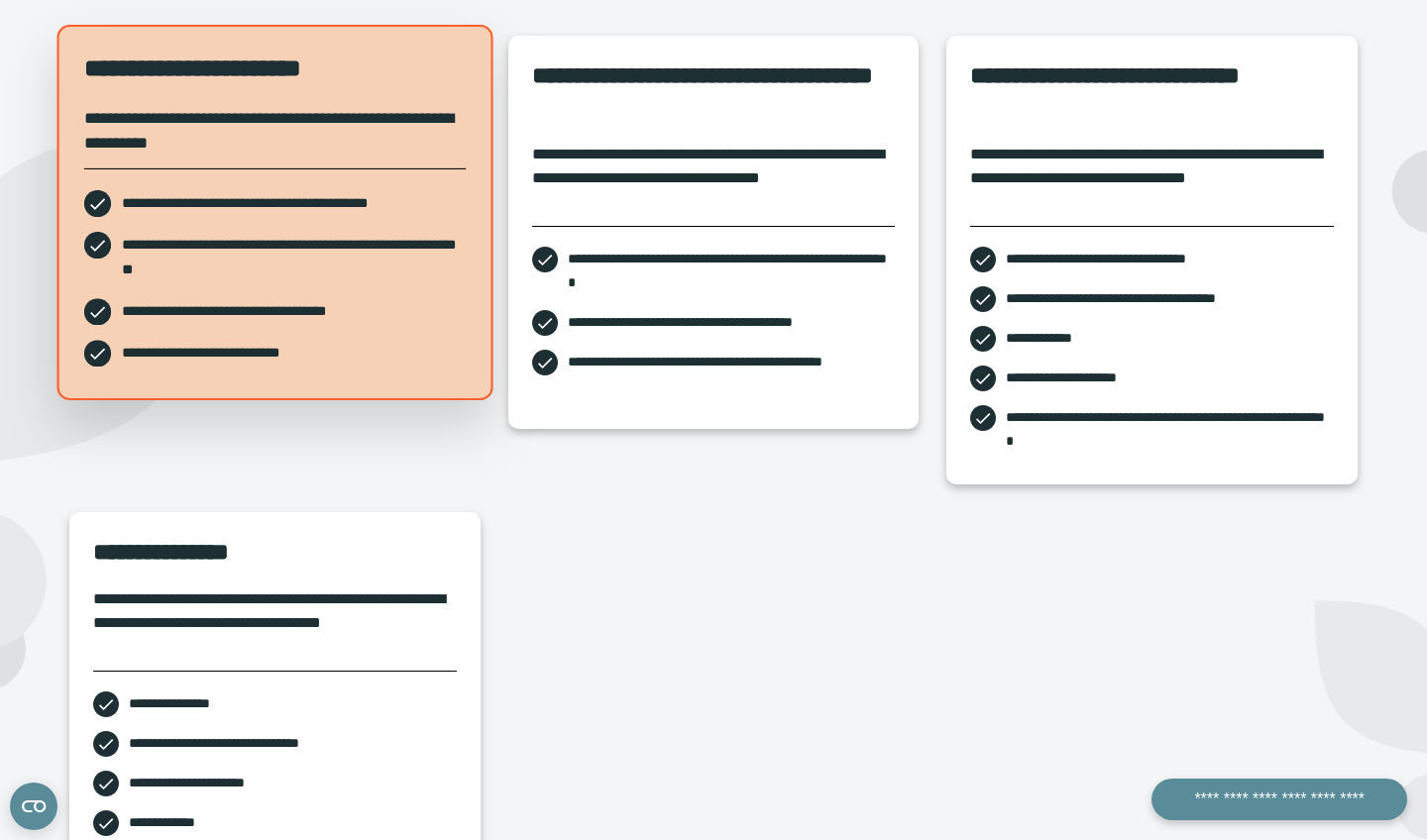 scroll, scrollTop: 377, scrollLeft: 0, axis: vertical 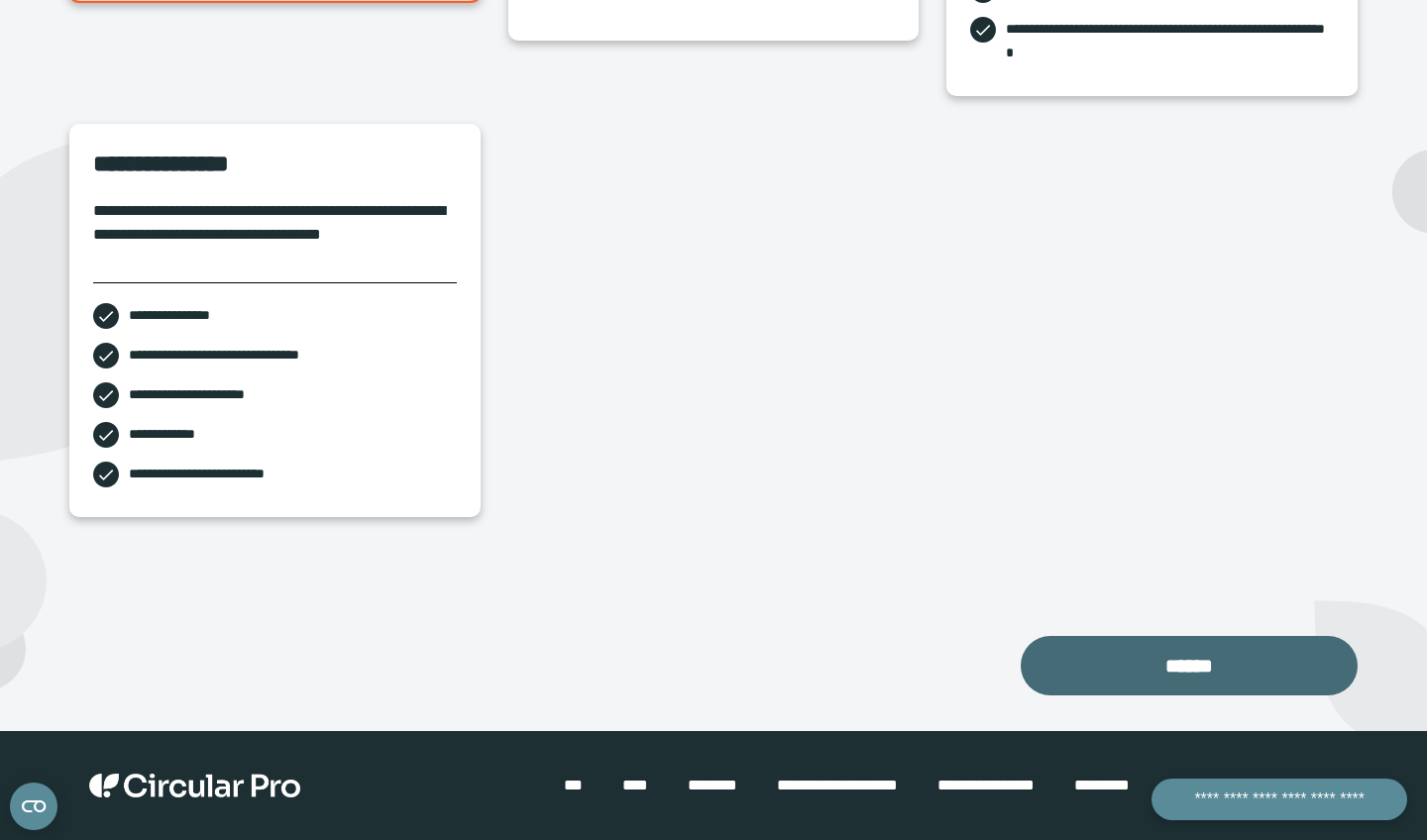 click on "******" at bounding box center (1189, 666) 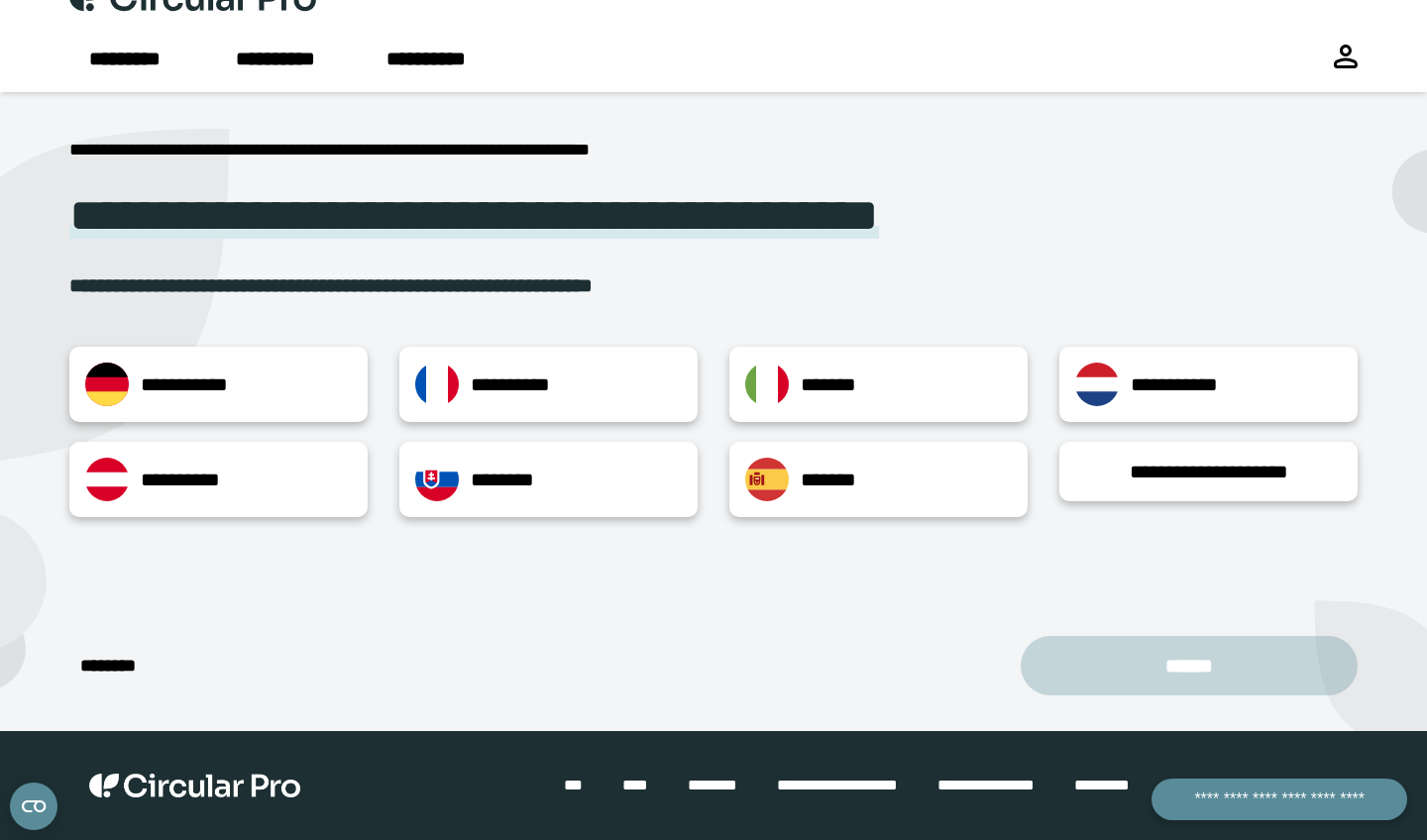 click on "**********" at bounding box center (714, 432) 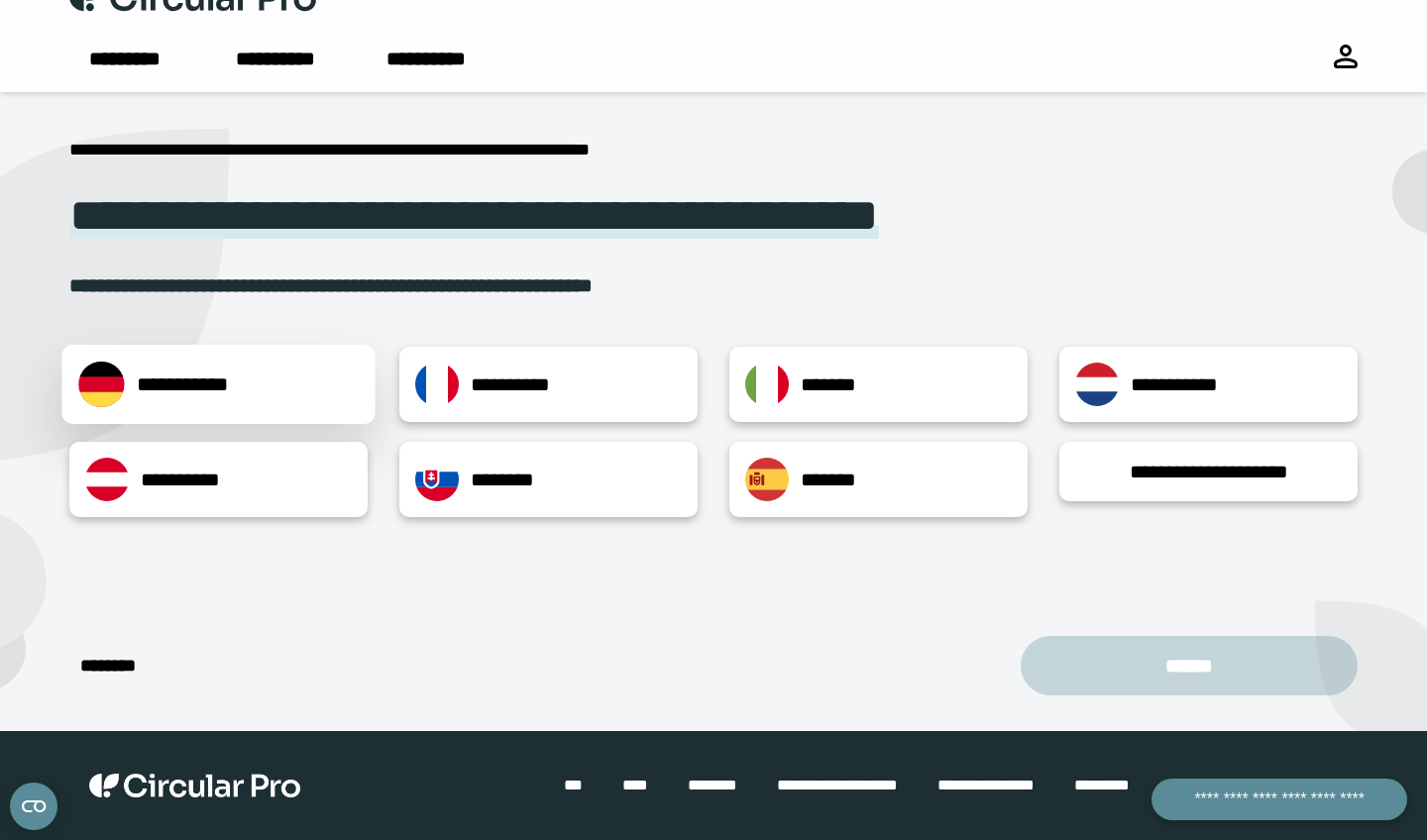 click on "**********" at bounding box center (218, 384) 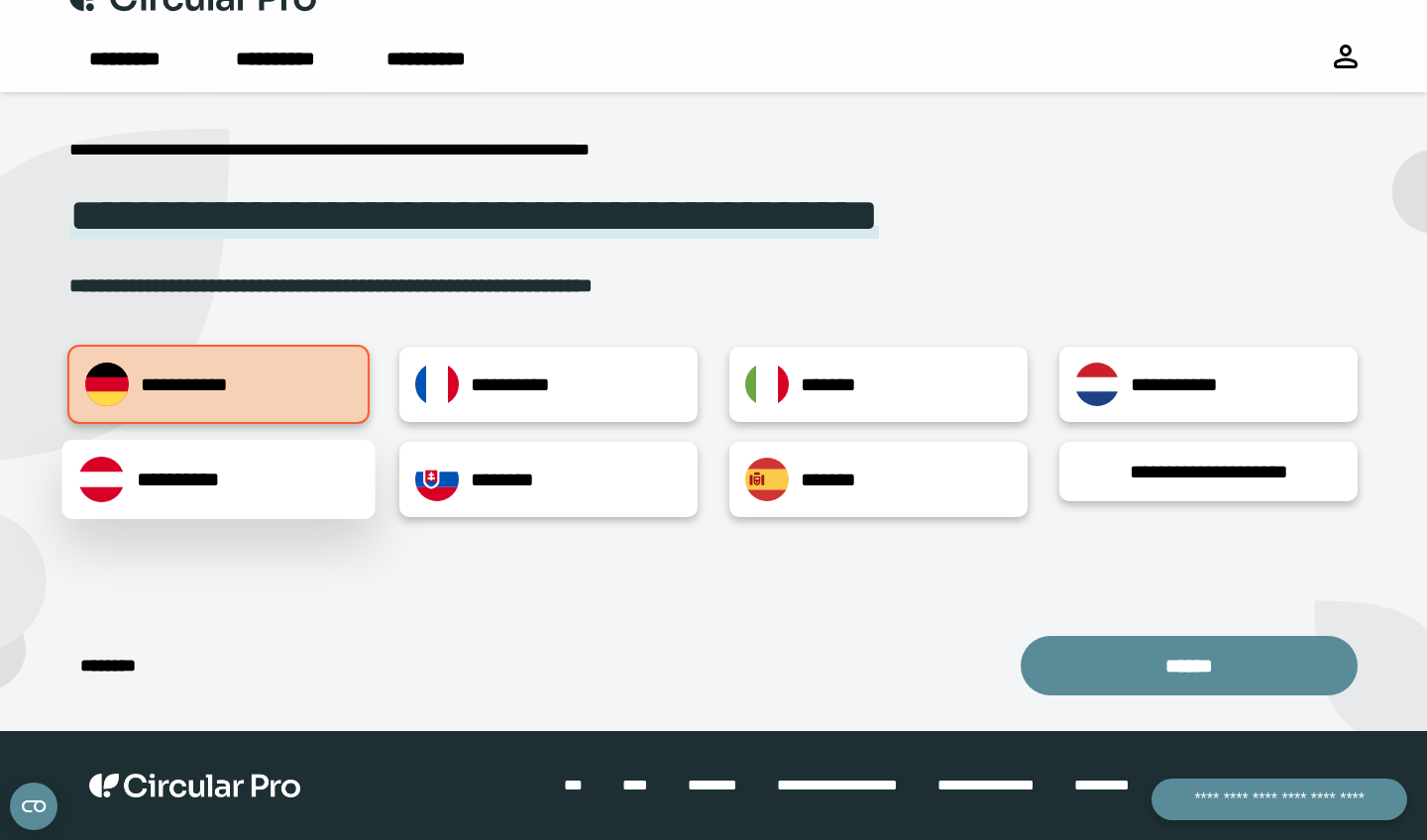 click on "**********" at bounding box center (218, 479) 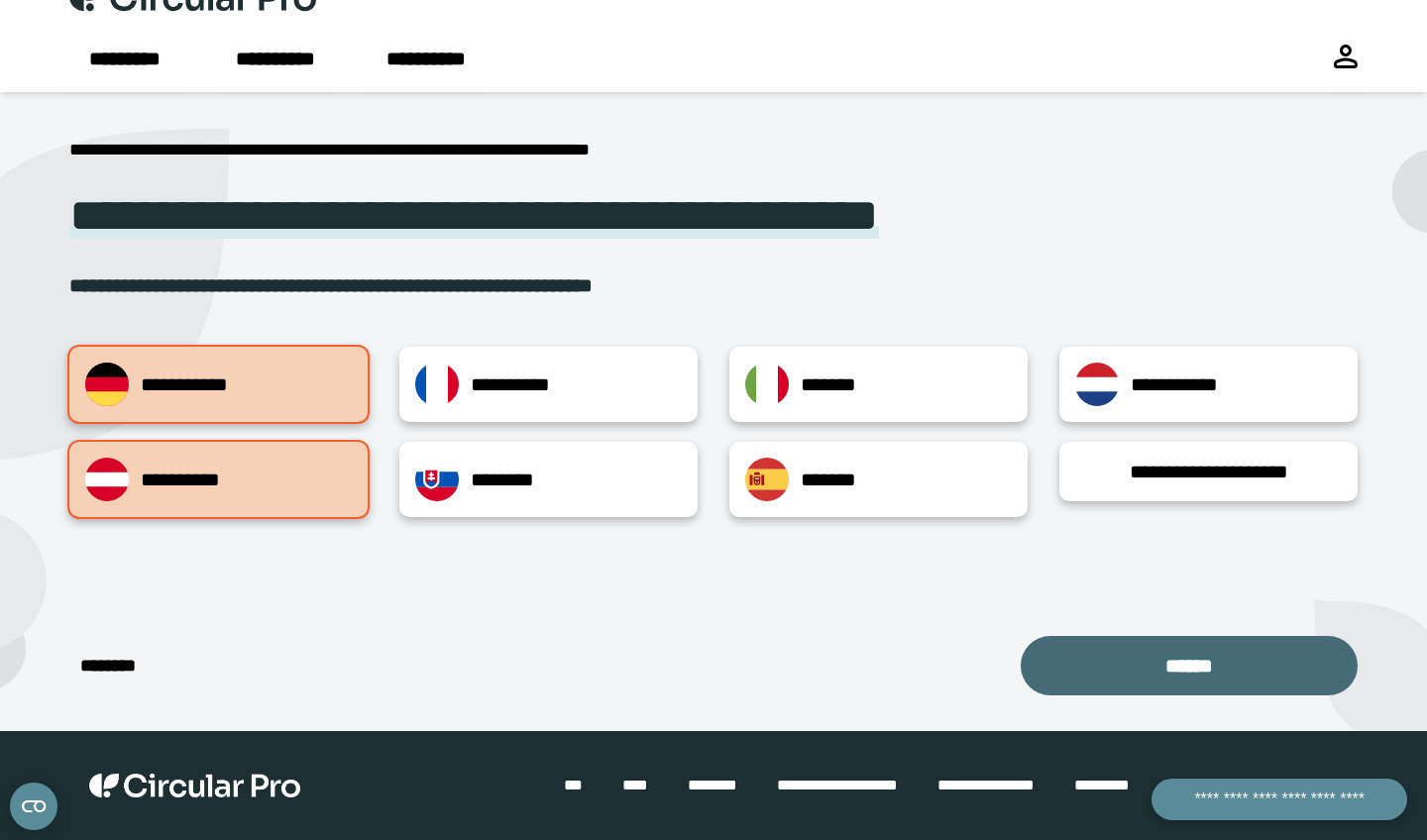 click on "******" at bounding box center [1189, 666] 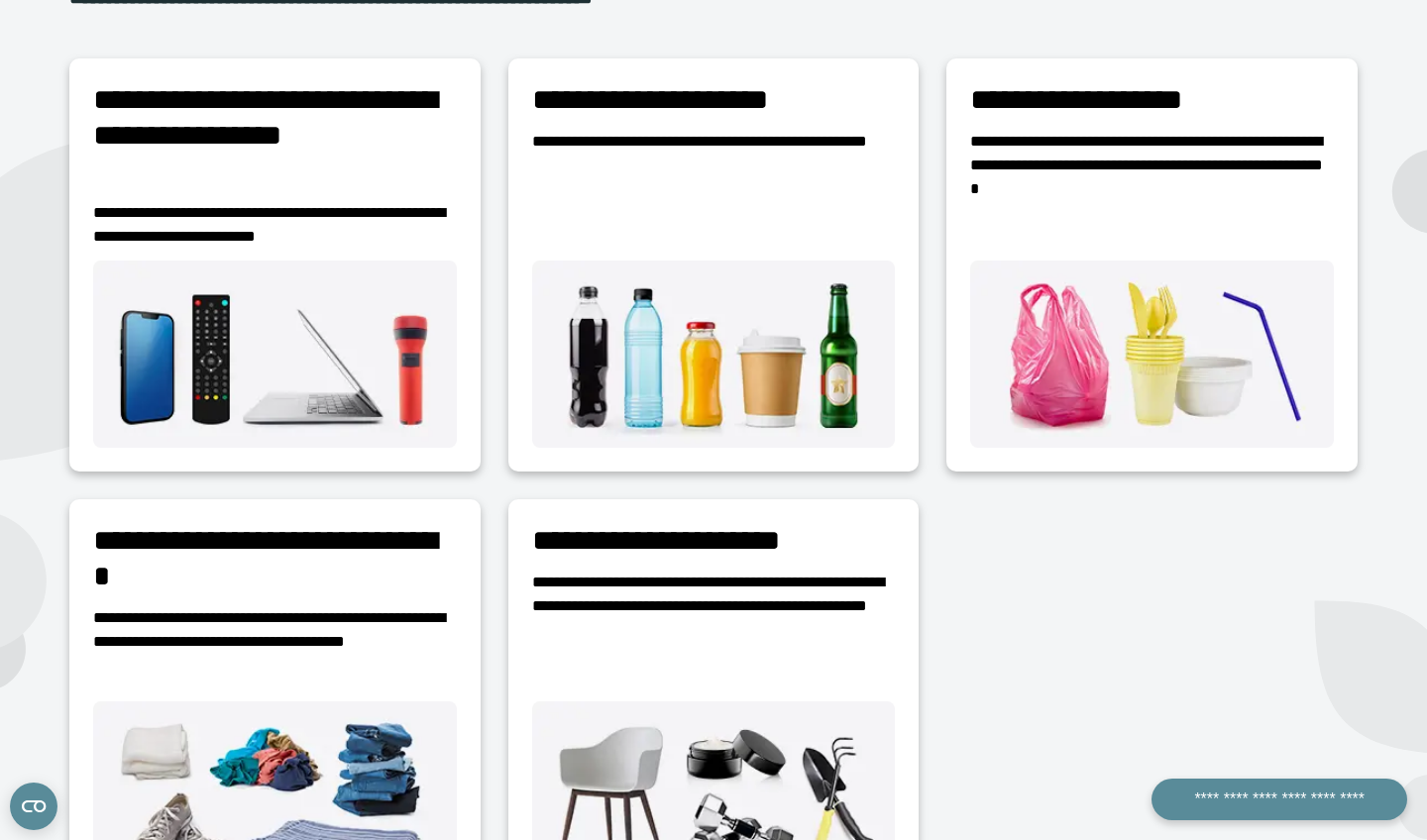 scroll, scrollTop: 315, scrollLeft: 0, axis: vertical 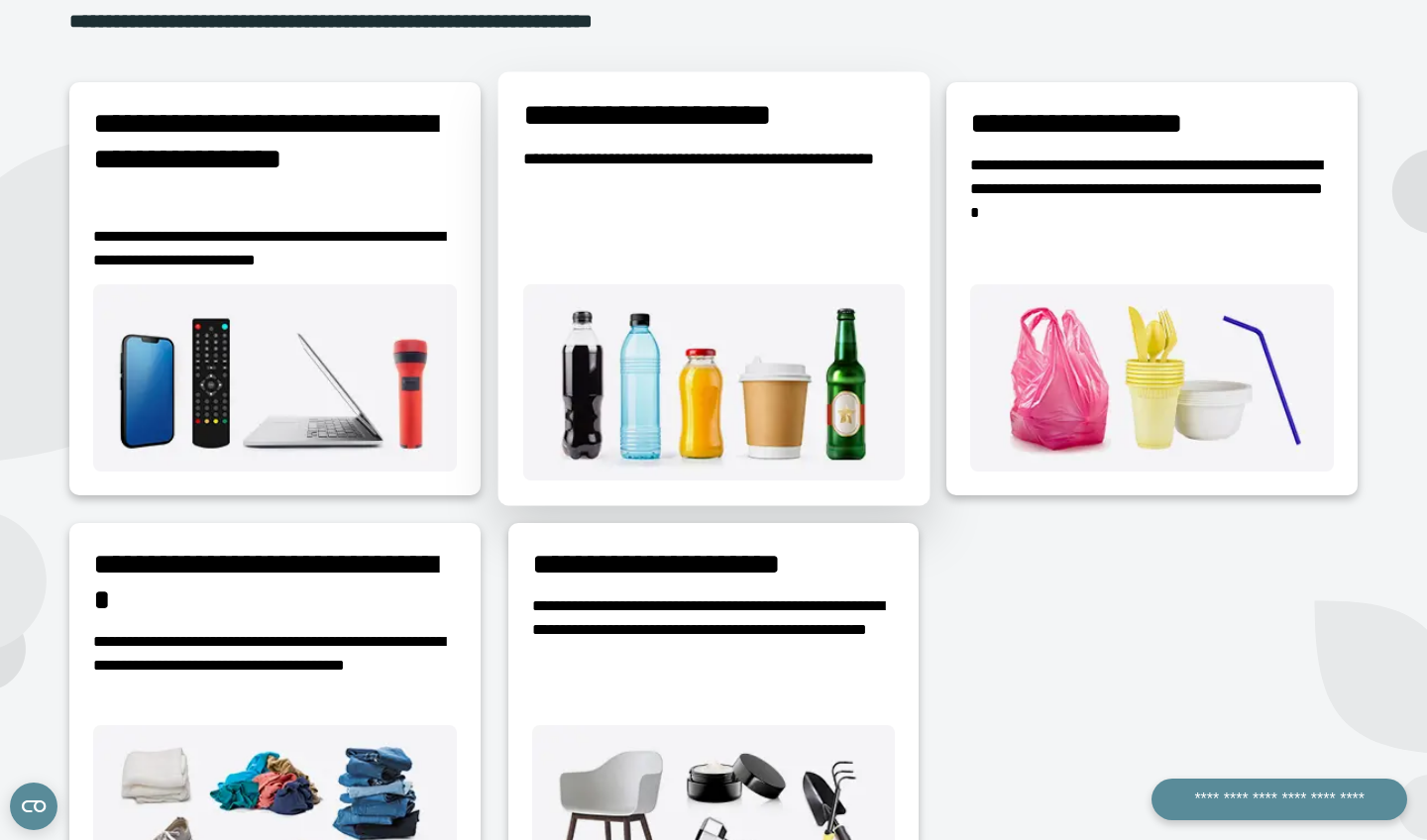 click on "**********" at bounding box center [713, 289] 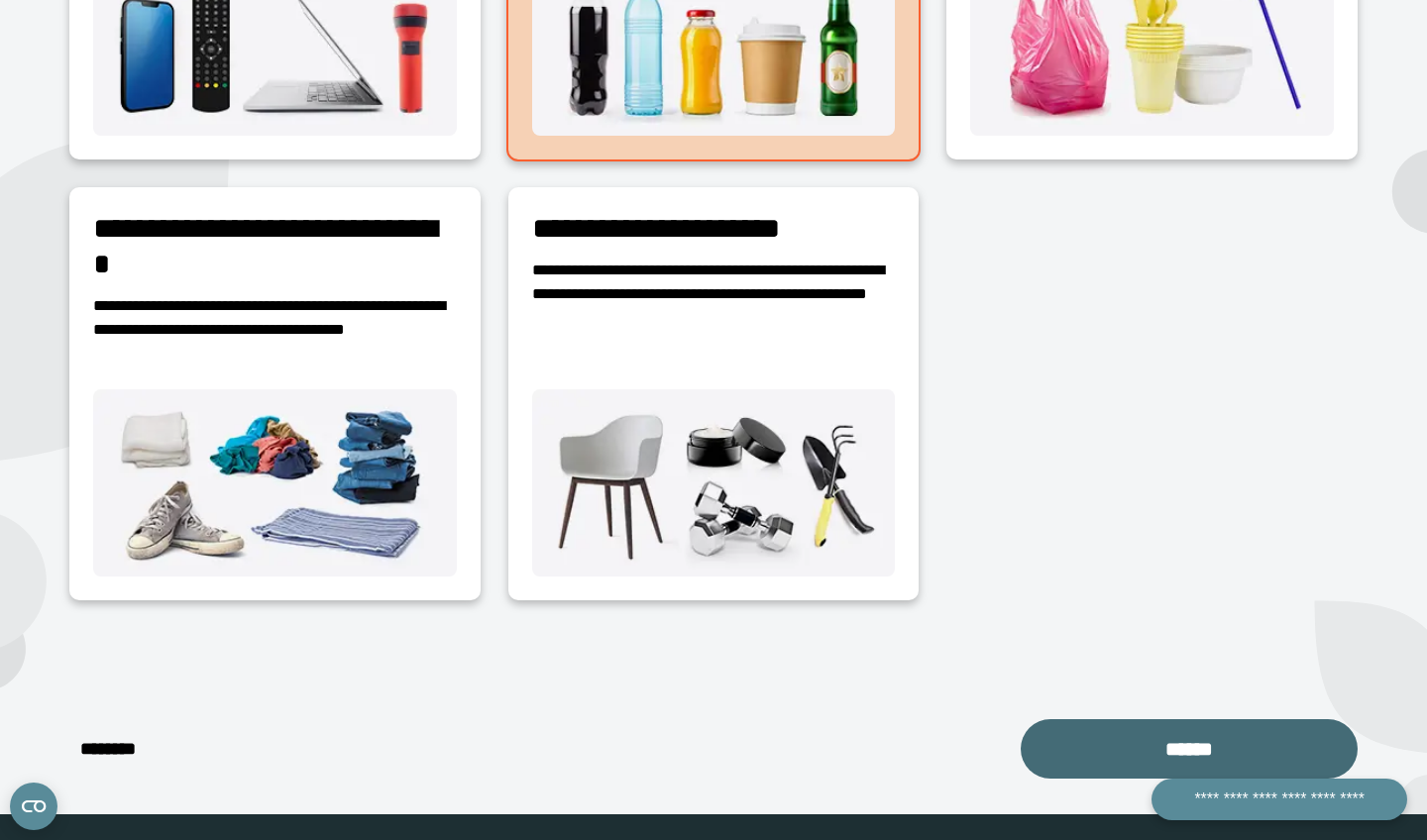 click on "******" at bounding box center [1189, 749] 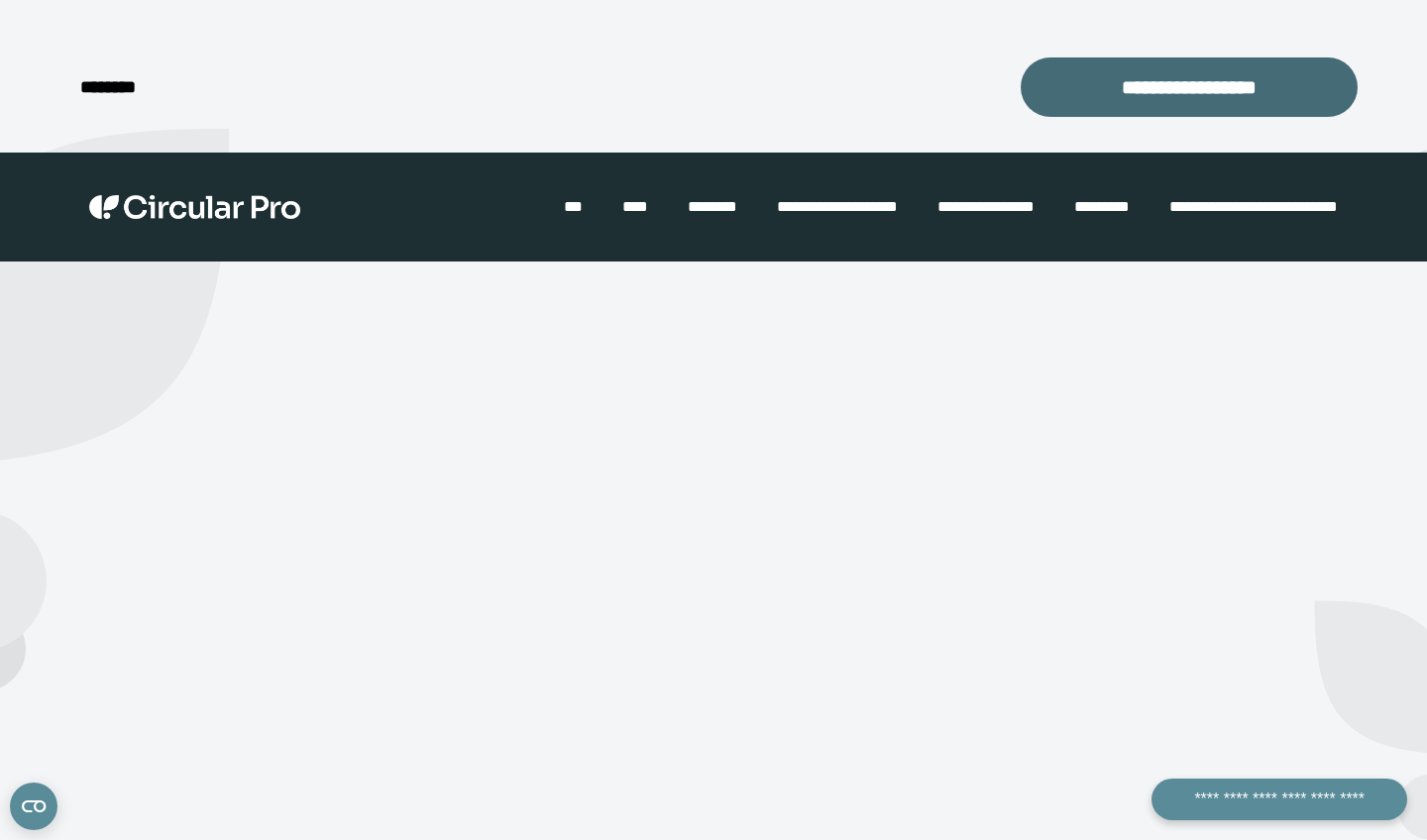 scroll, scrollTop: 72, scrollLeft: 0, axis: vertical 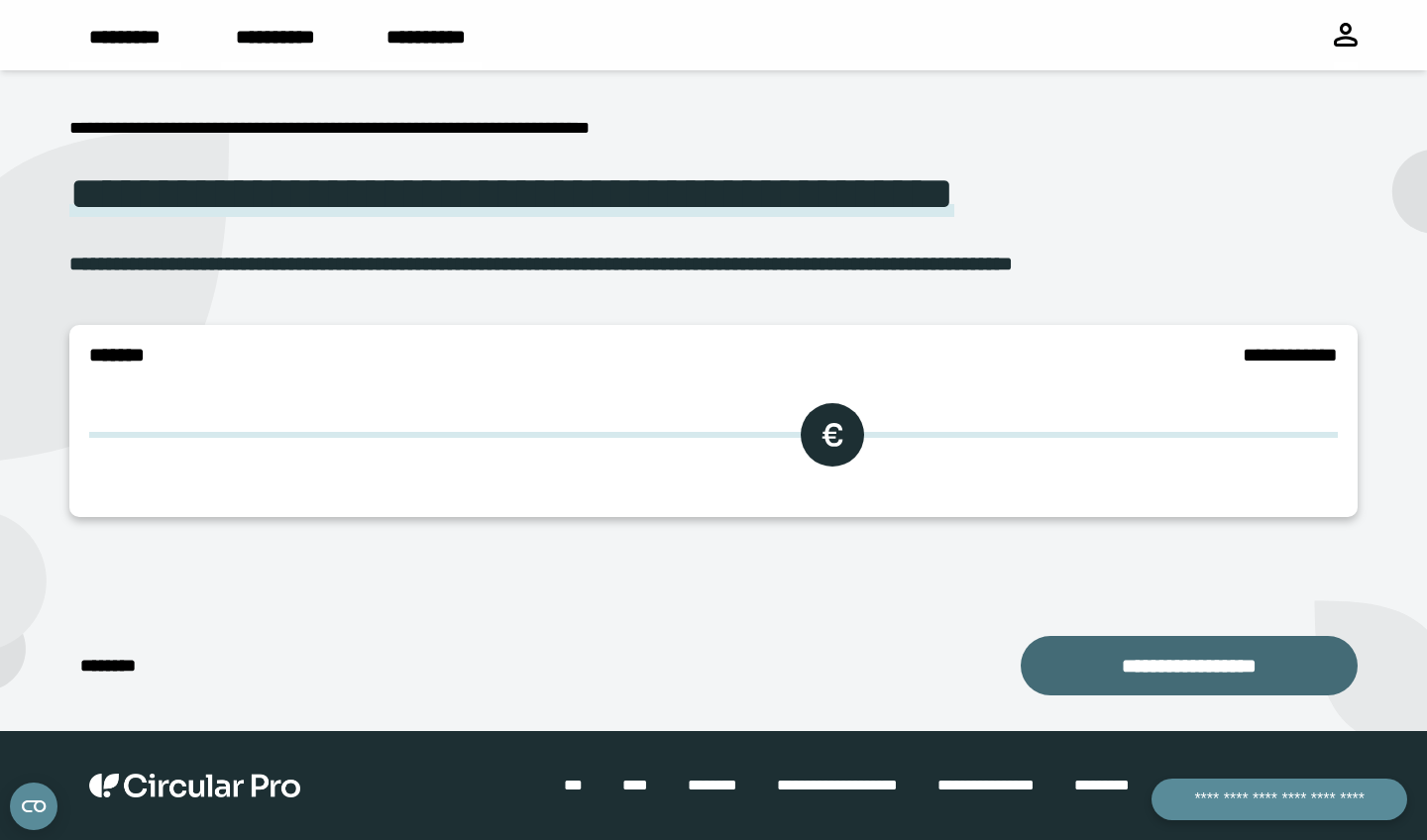 click on "**********" at bounding box center (1189, 666) 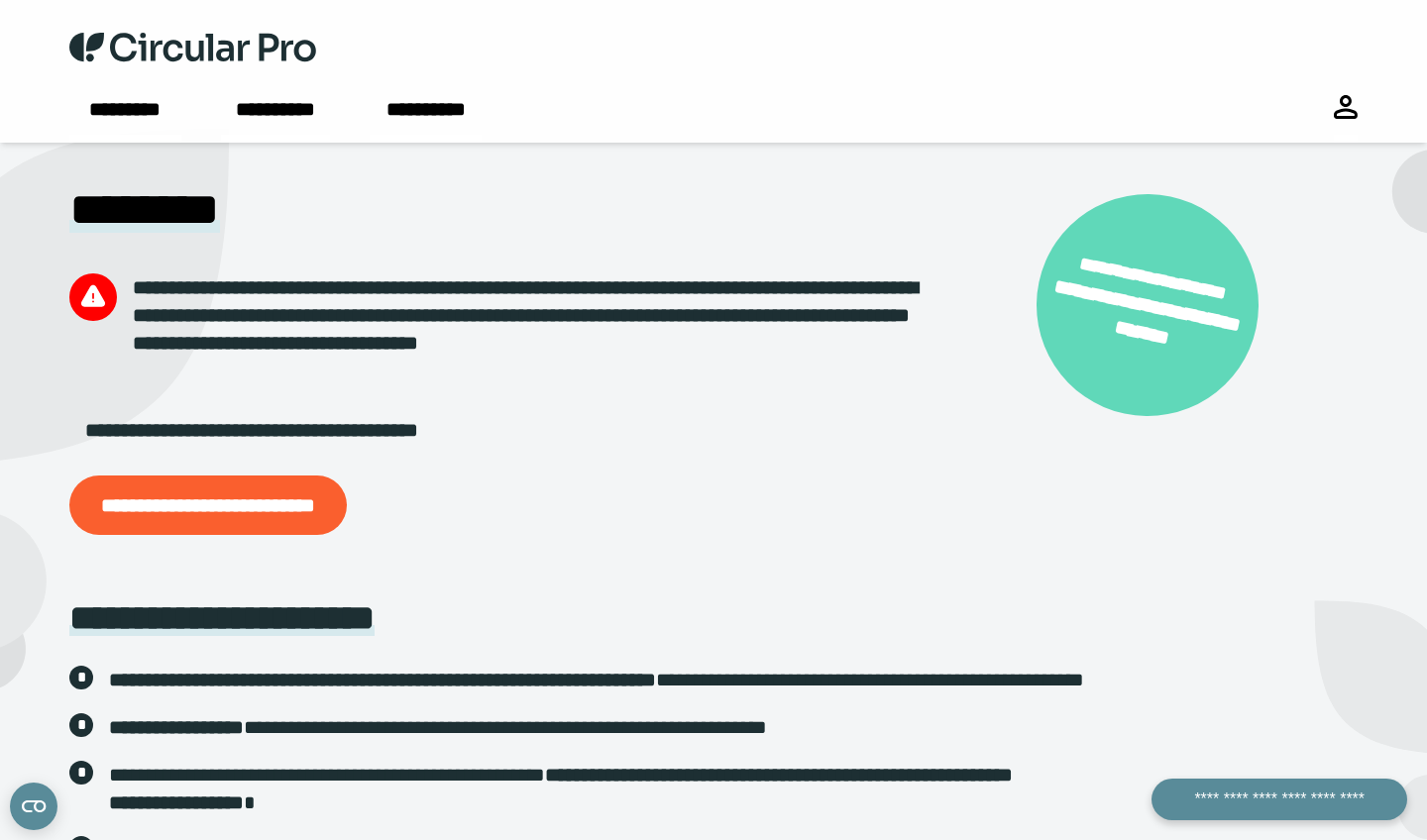 scroll, scrollTop: 0, scrollLeft: 0, axis: both 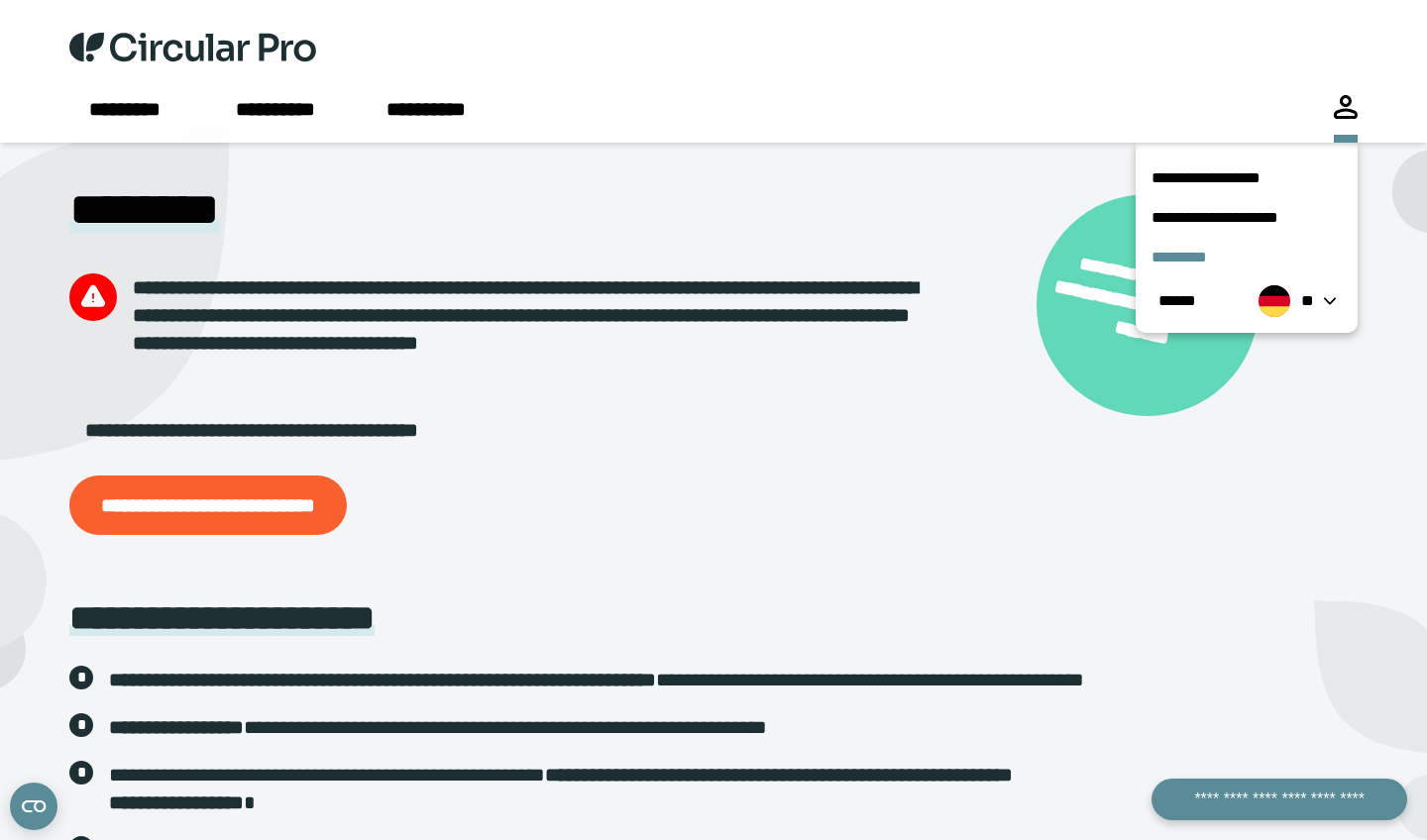 click on "*********" at bounding box center (1247, 258) 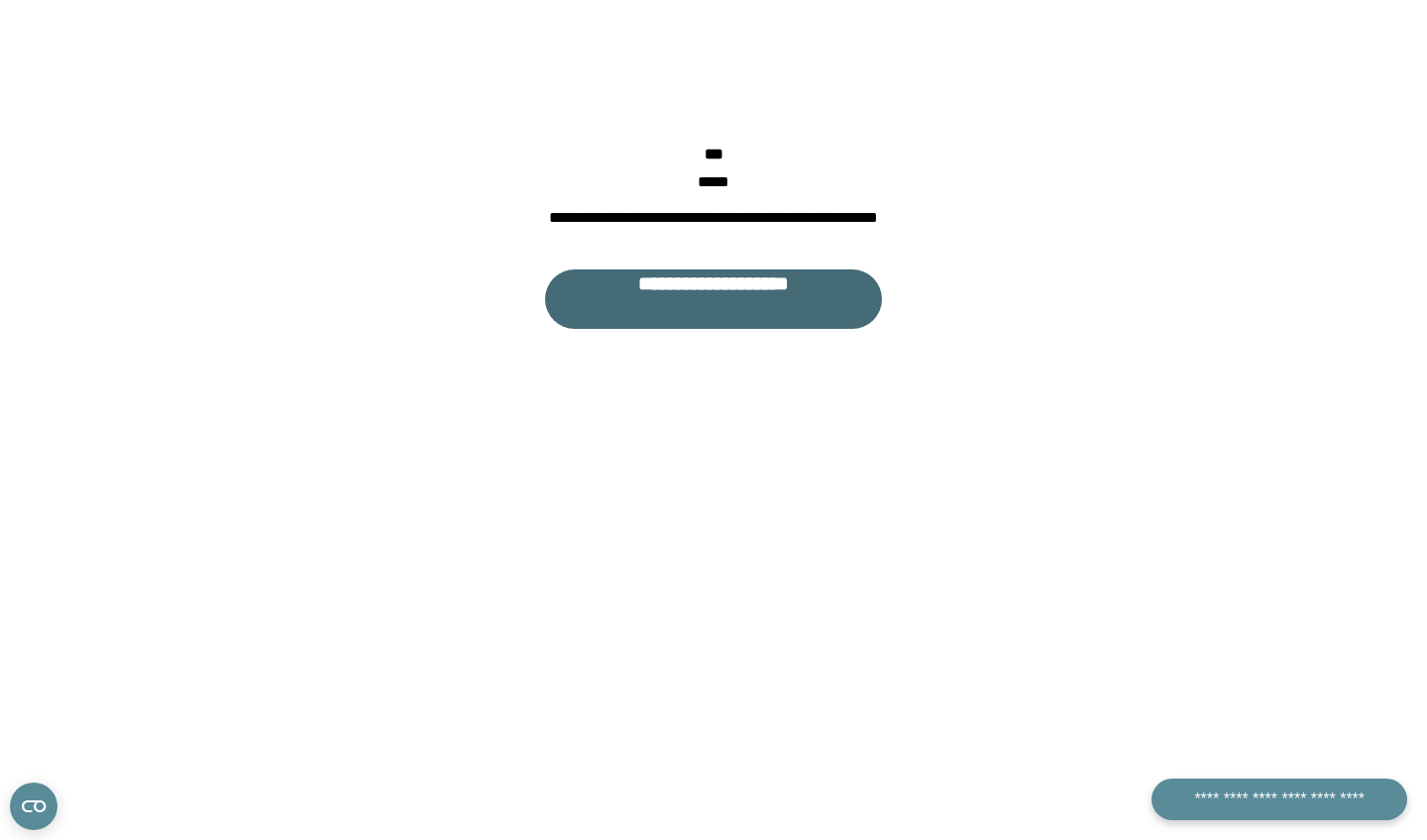 click on "**********" at bounding box center (714, 299) 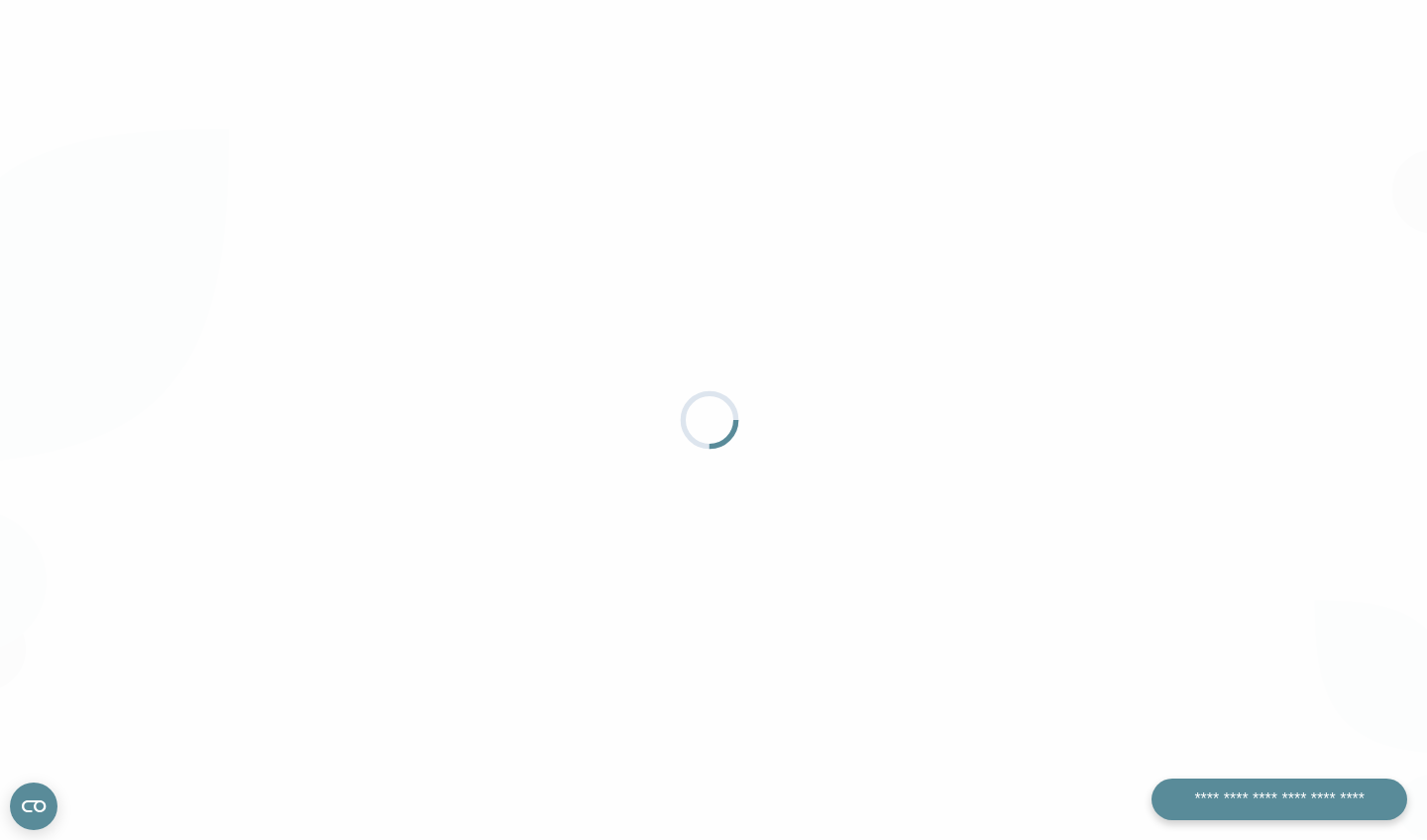 scroll, scrollTop: 0, scrollLeft: 0, axis: both 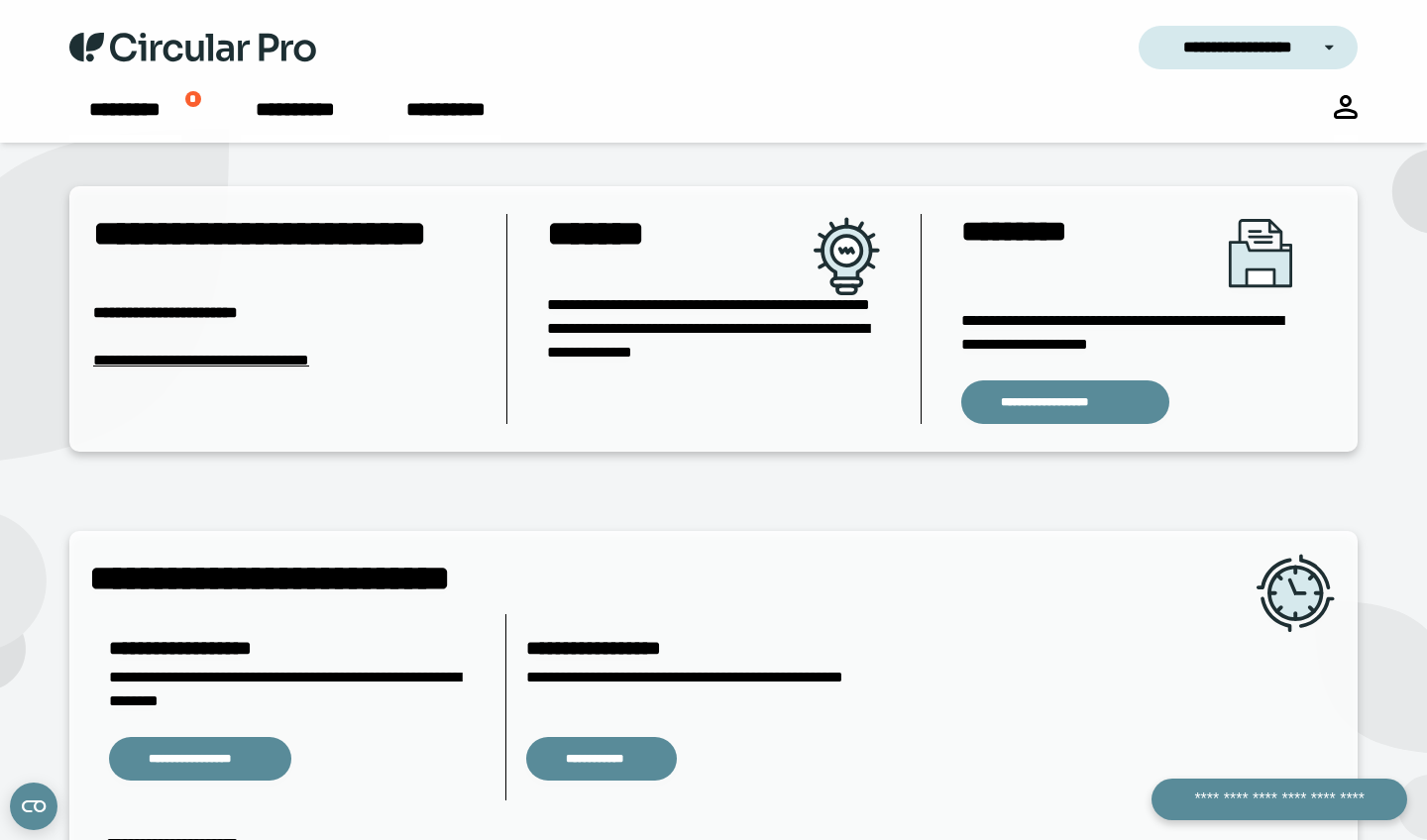 click on "**********" at bounding box center [714, 535] 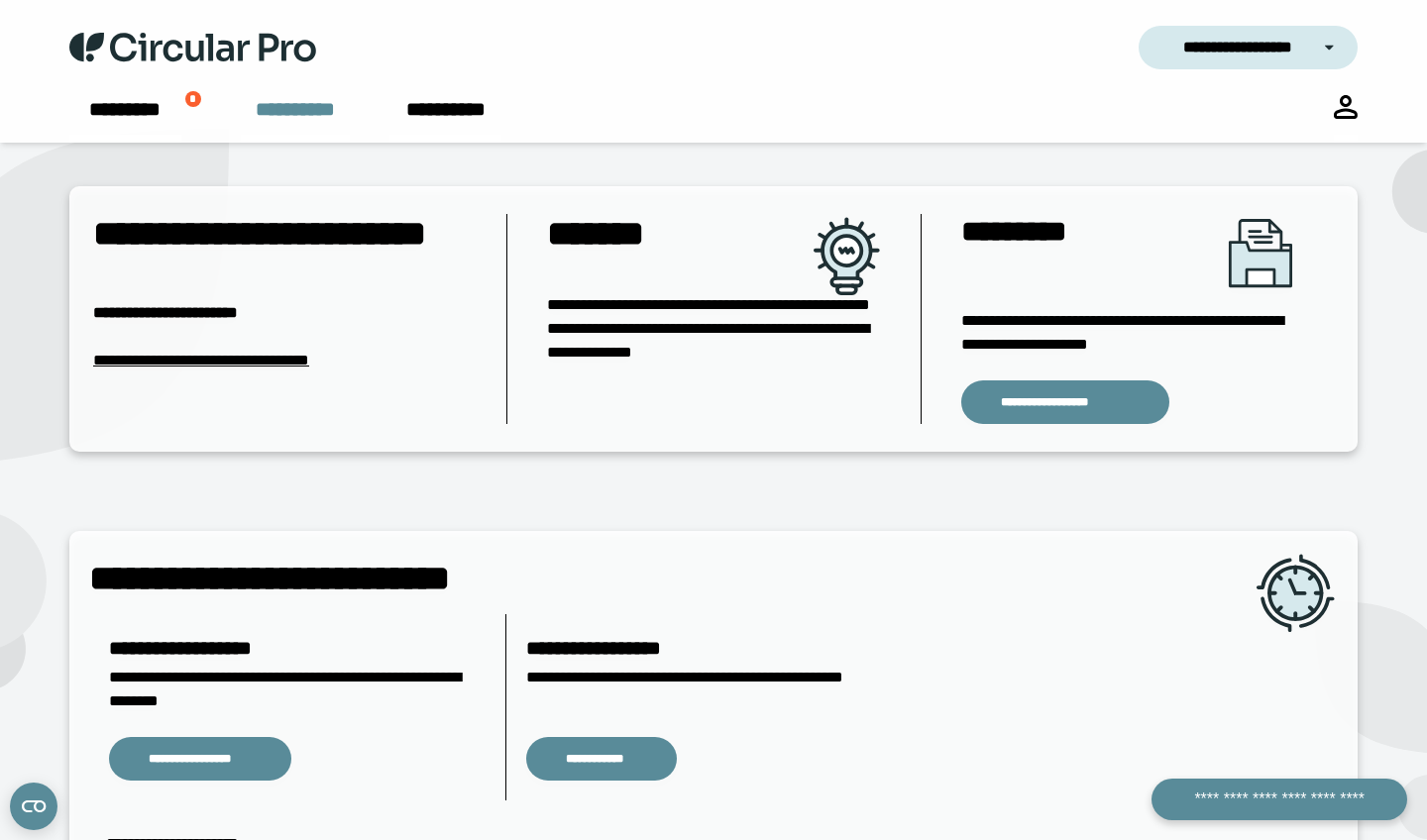 click on "**********" at bounding box center [295, 119] 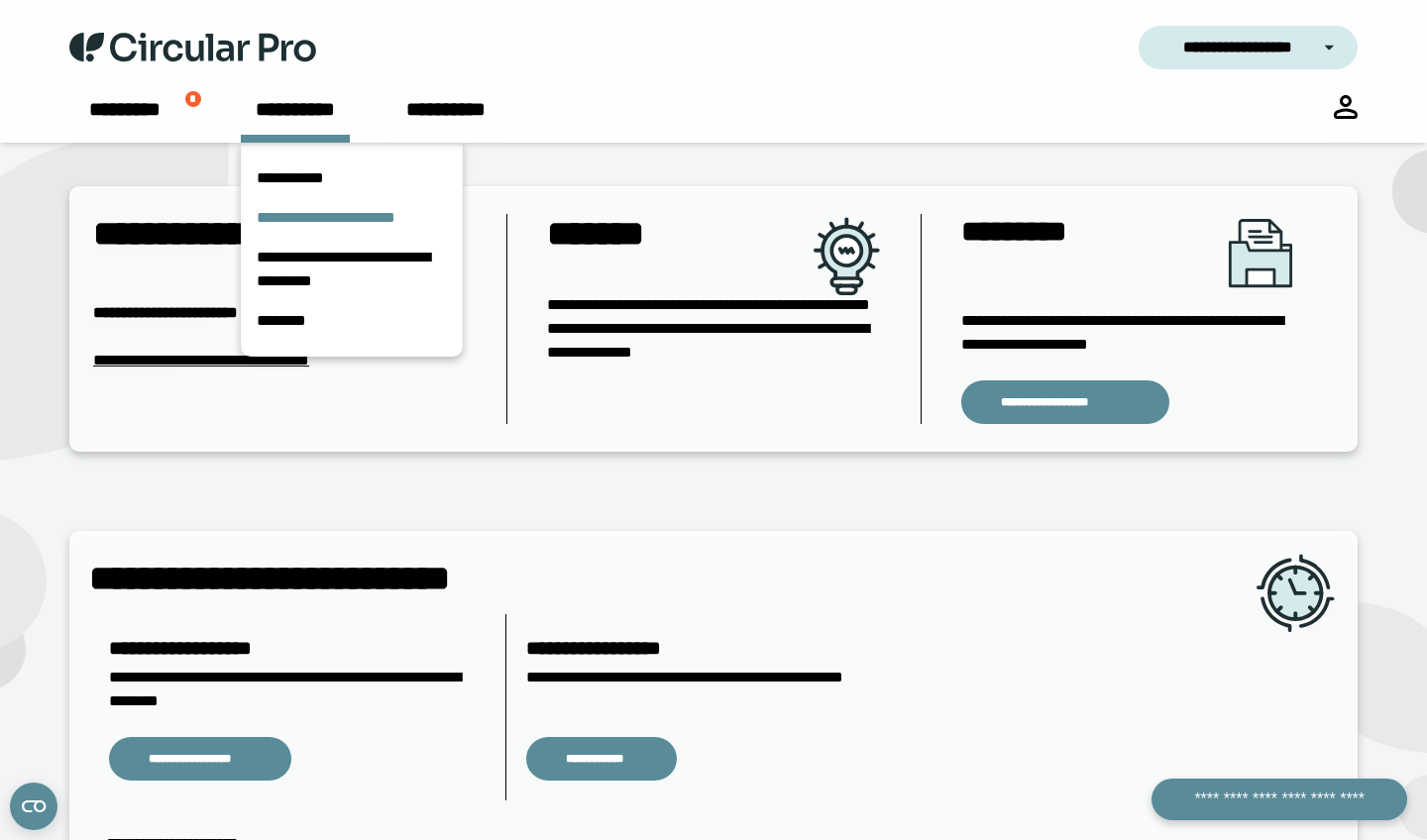 click on "**********" at bounding box center [352, 218] 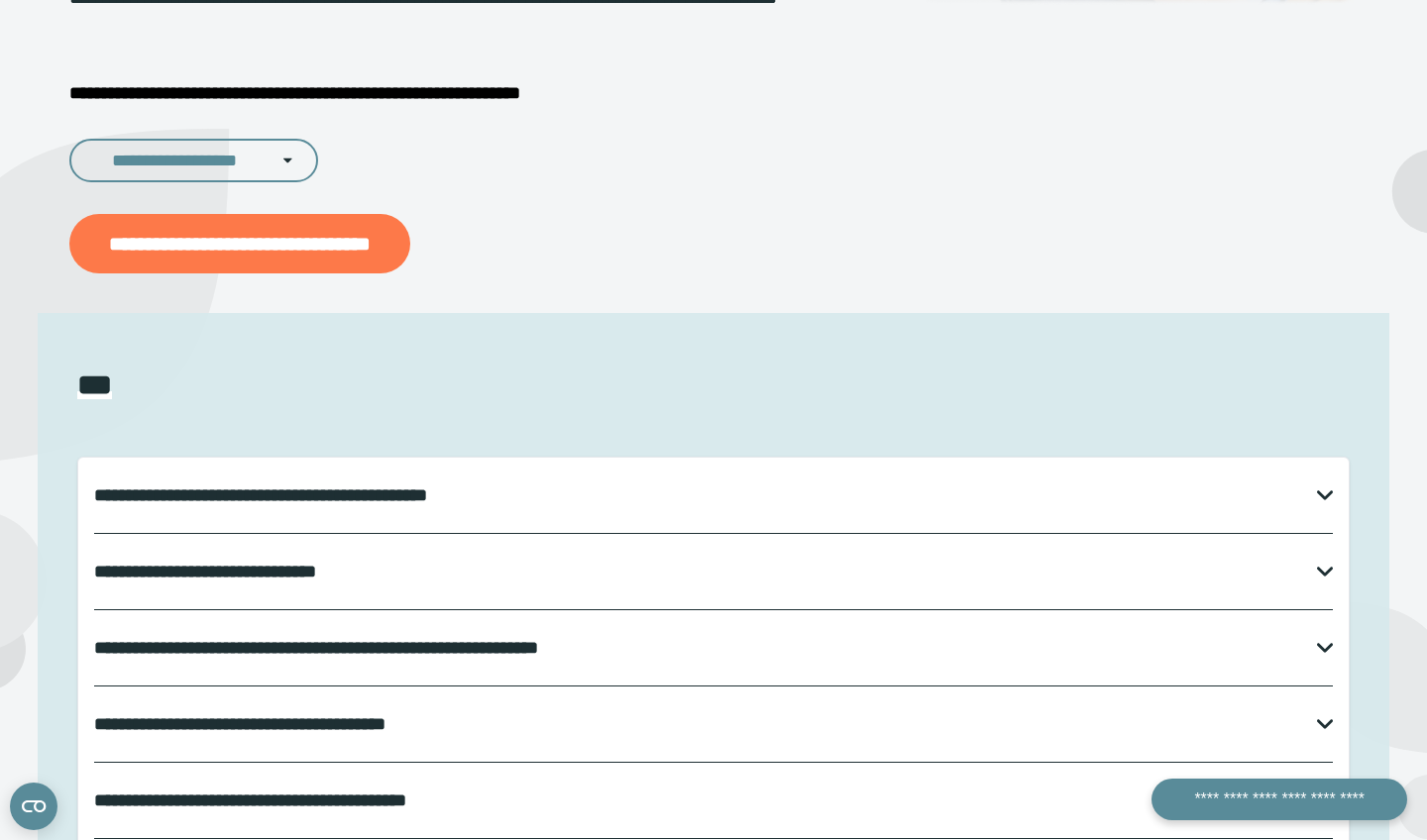 scroll, scrollTop: 656, scrollLeft: 0, axis: vertical 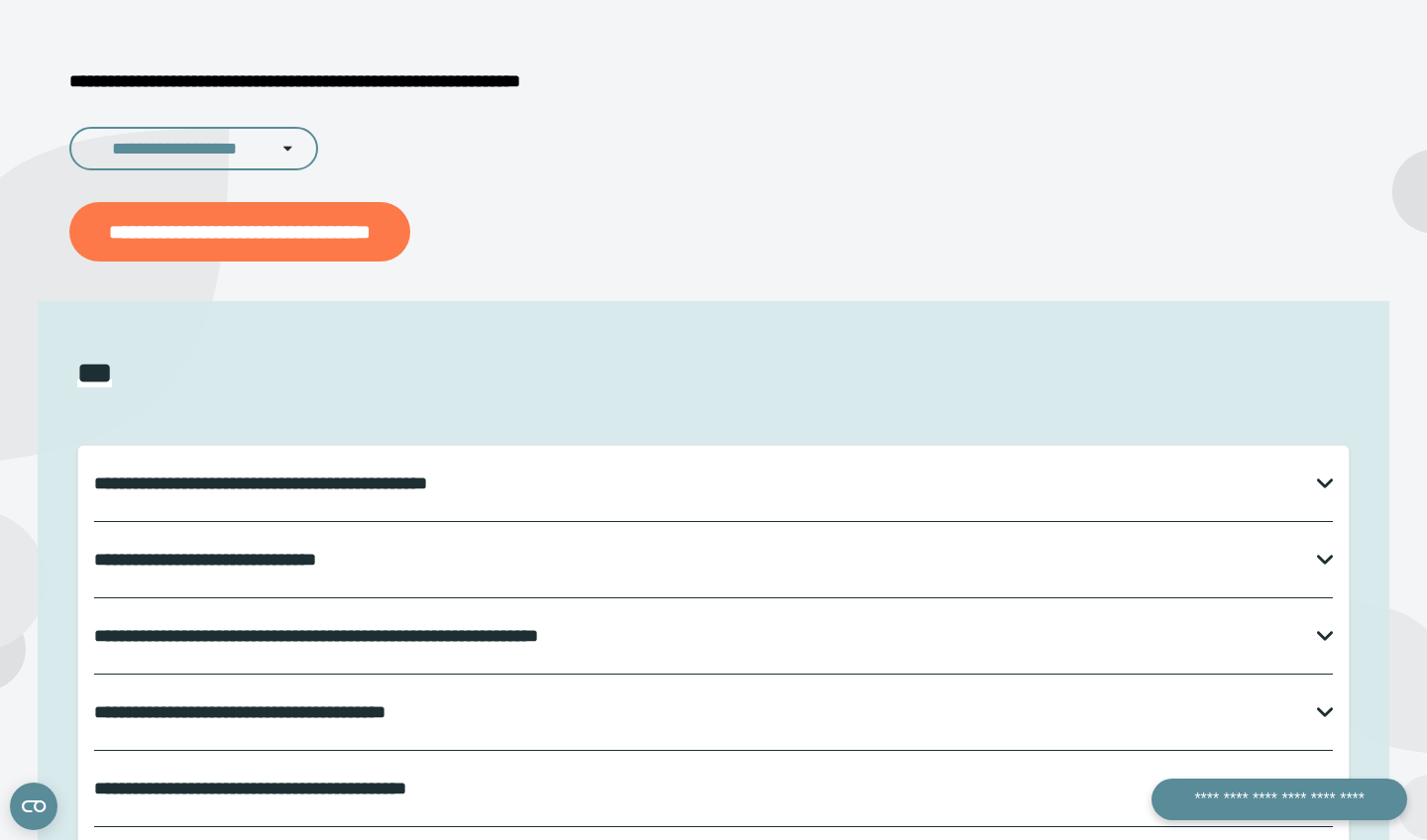 click on "**********" at bounding box center [240, 232] 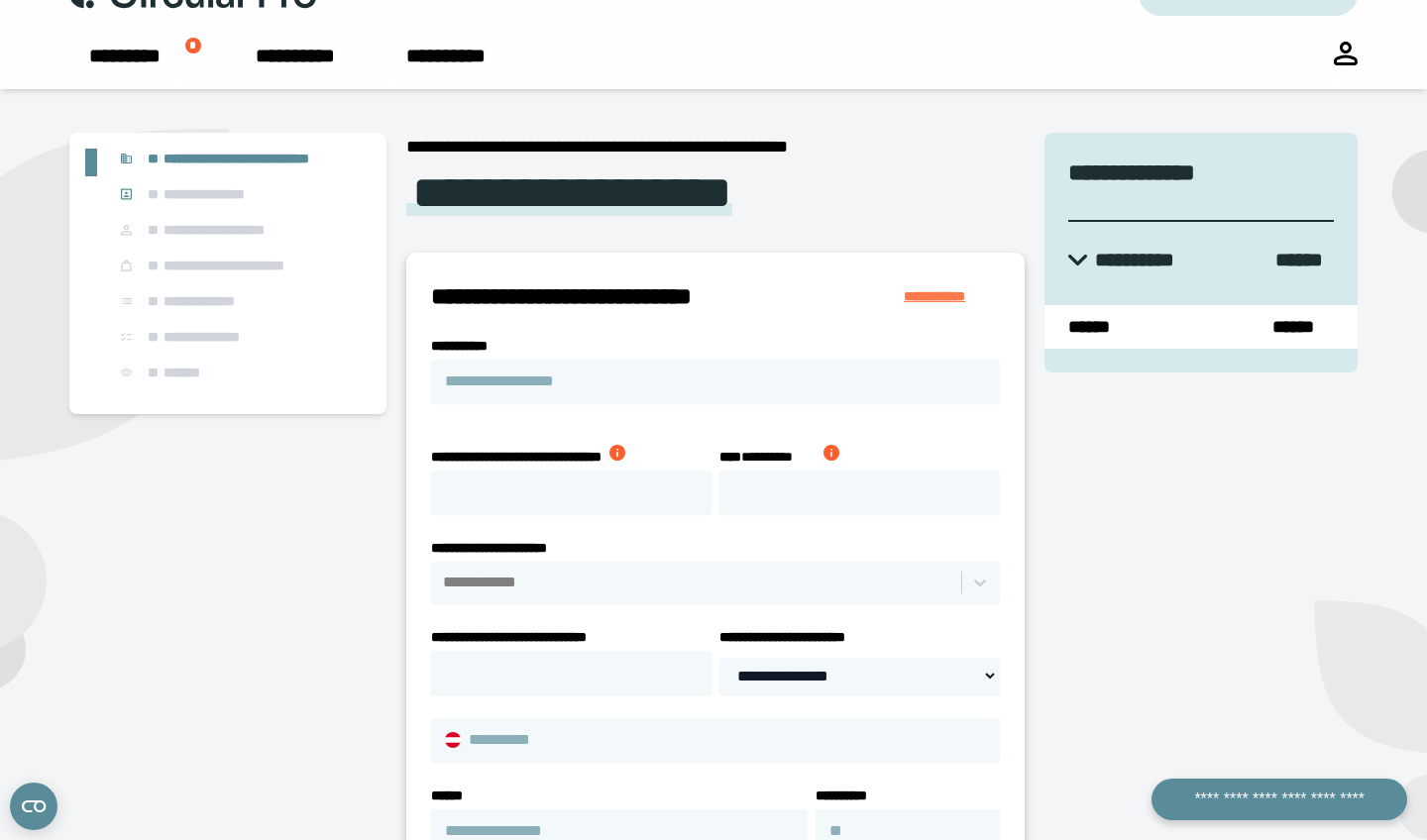 scroll, scrollTop: 52, scrollLeft: 0, axis: vertical 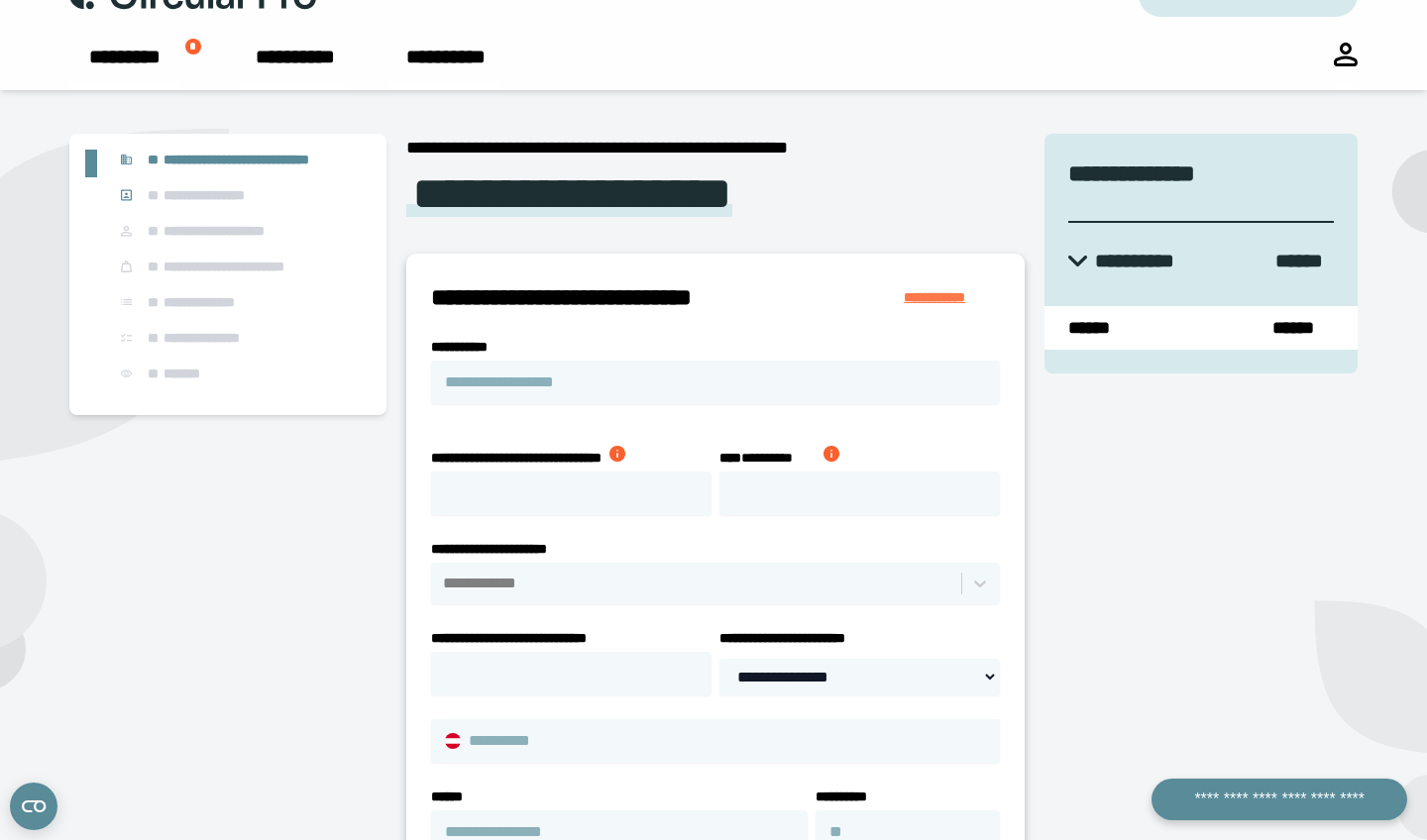 click on "**********" at bounding box center [715, 635] 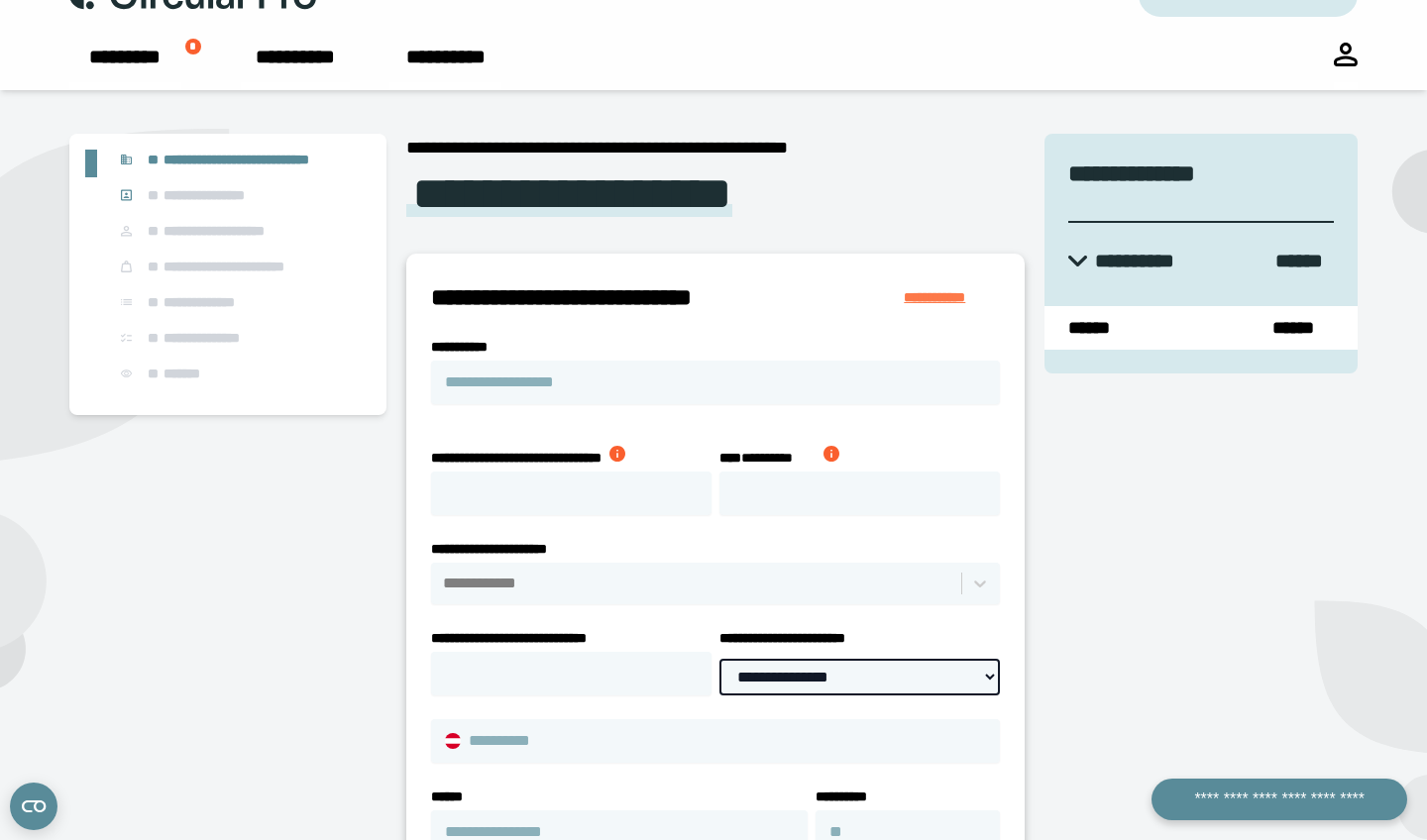 select on "**********" 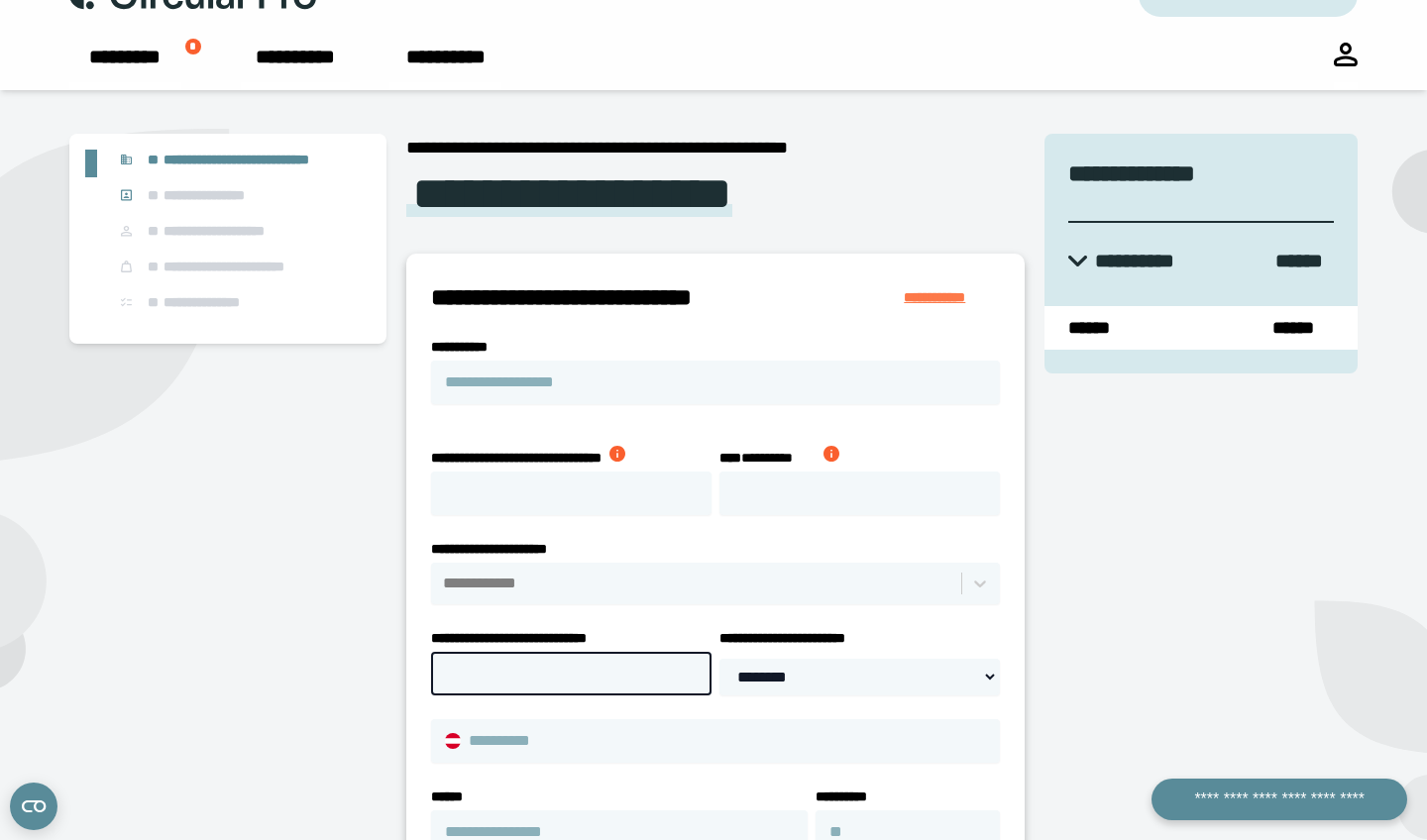 click on "**********" at bounding box center (571, 674) 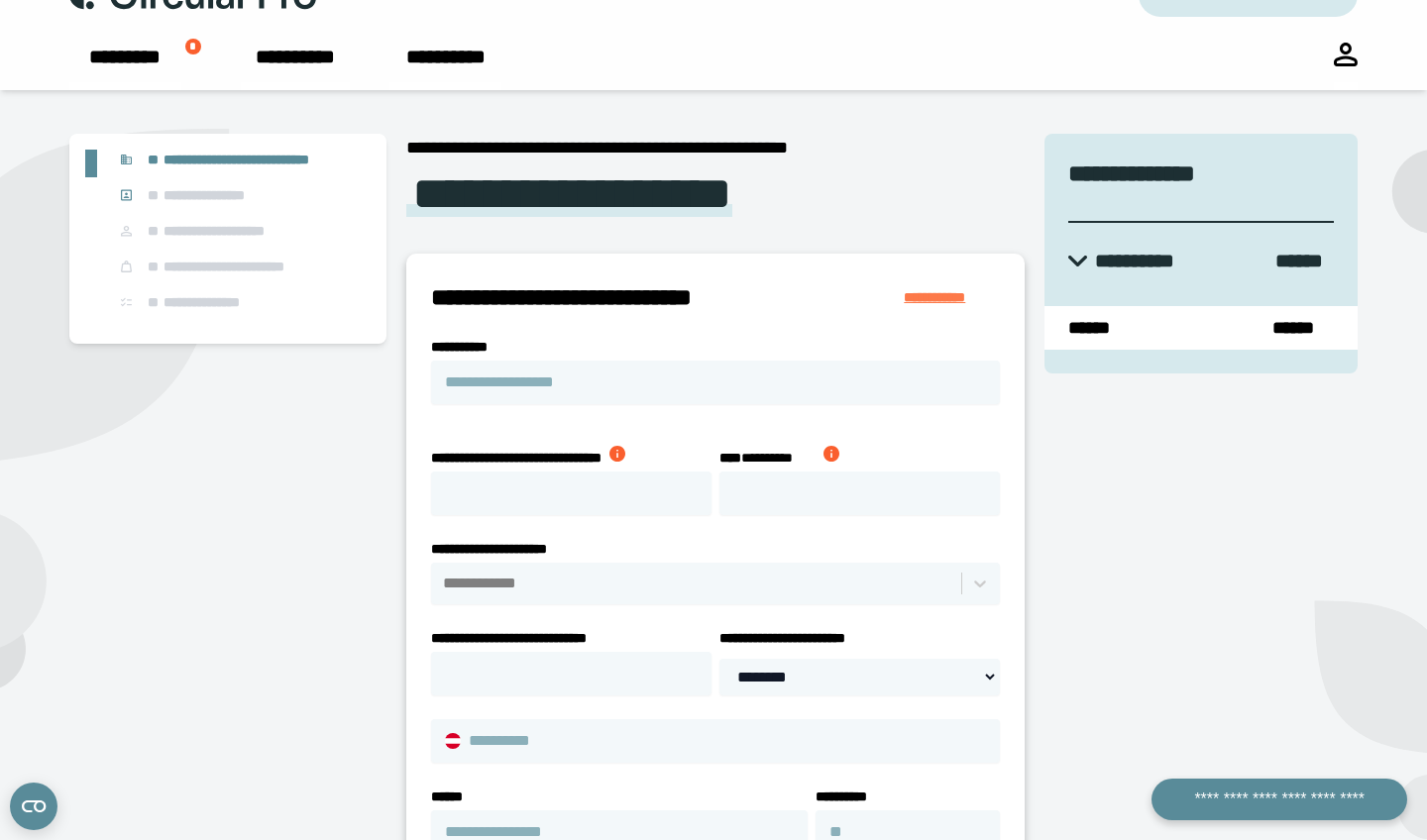 click on "**********" at bounding box center [1201, 660] 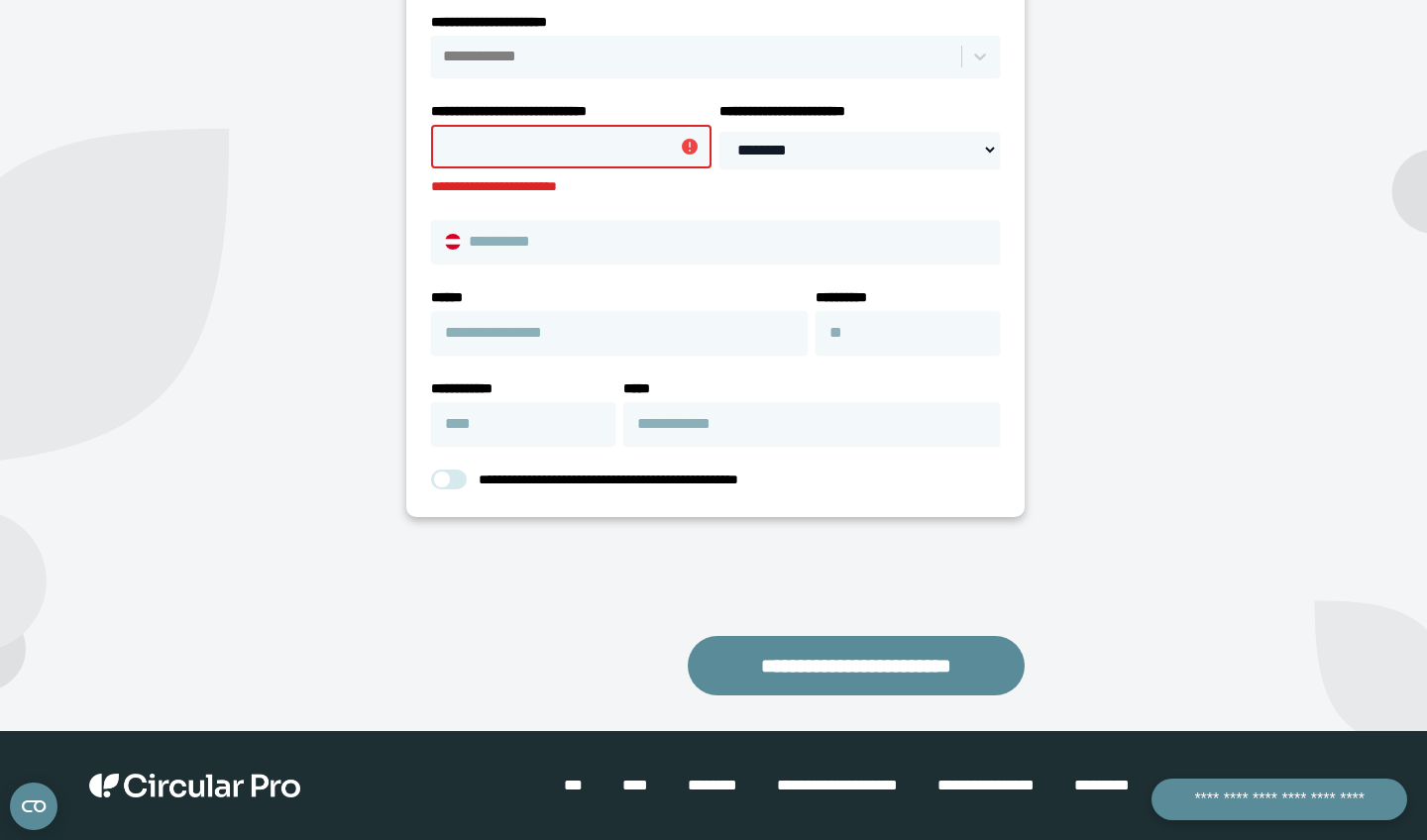 scroll, scrollTop: 579, scrollLeft: 0, axis: vertical 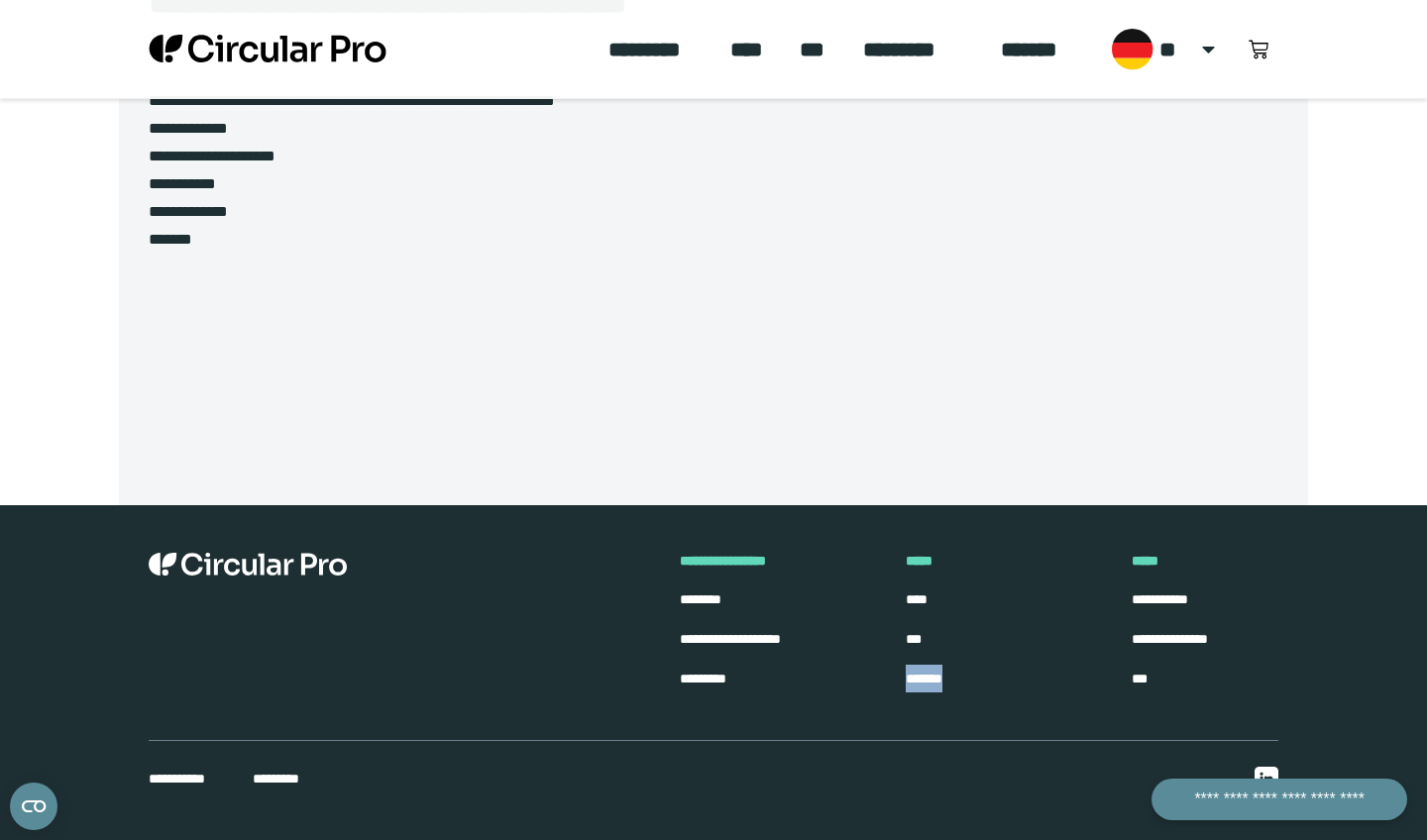 drag, startPoint x: 940, startPoint y: 689, endPoint x: 940, endPoint y: 659, distance: 30 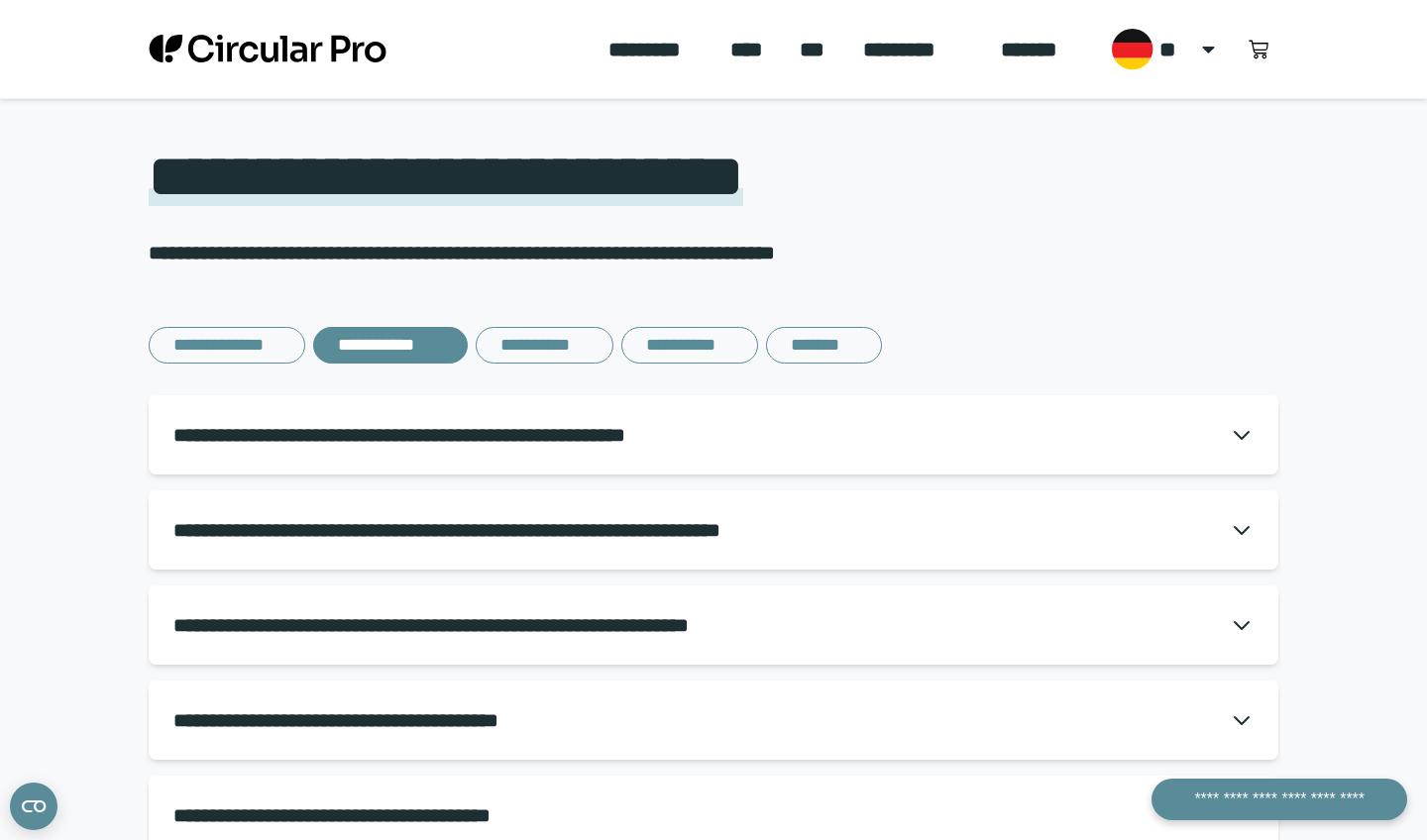 scroll, scrollTop: 0, scrollLeft: 0, axis: both 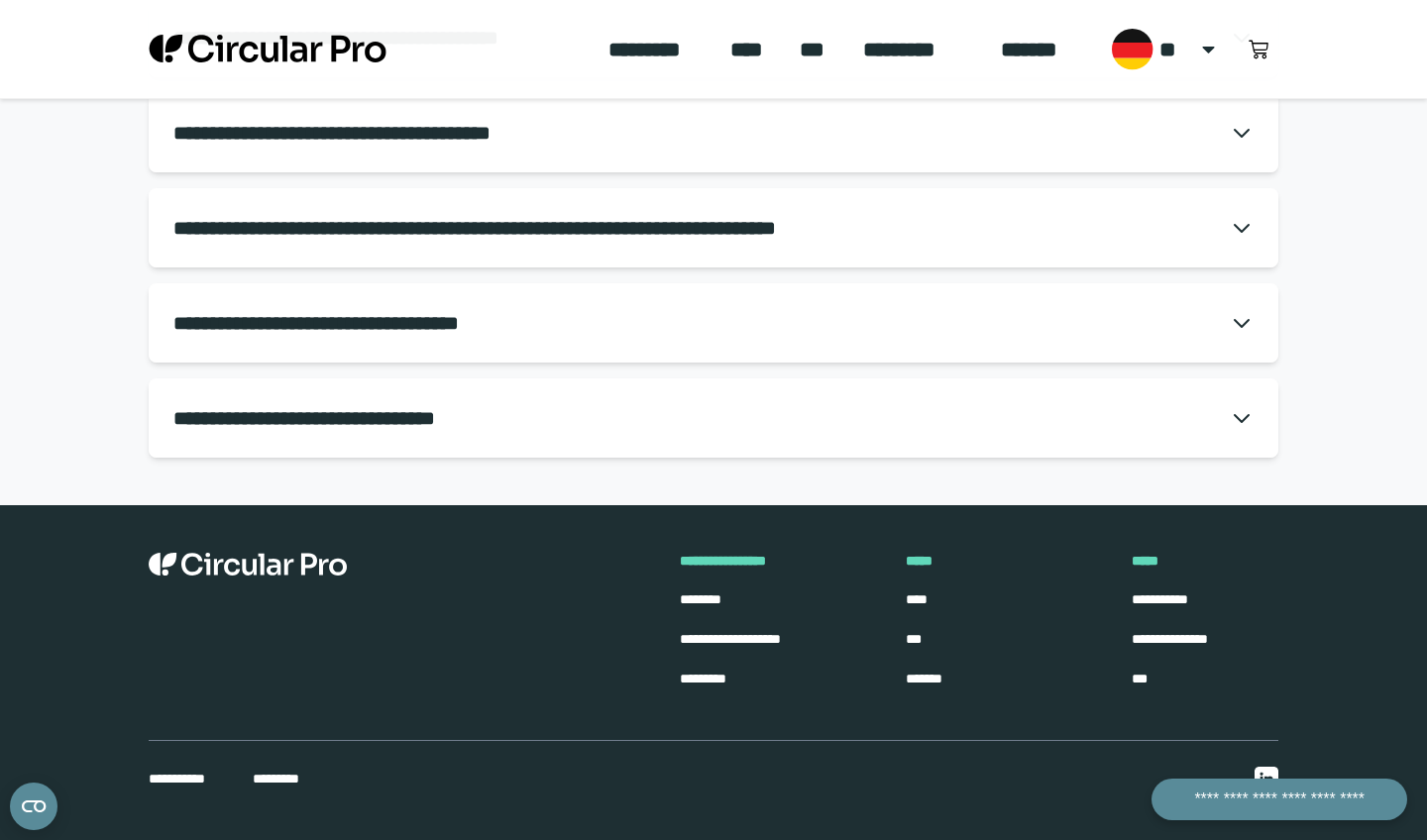 click on "*******" at bounding box center [924, 679] 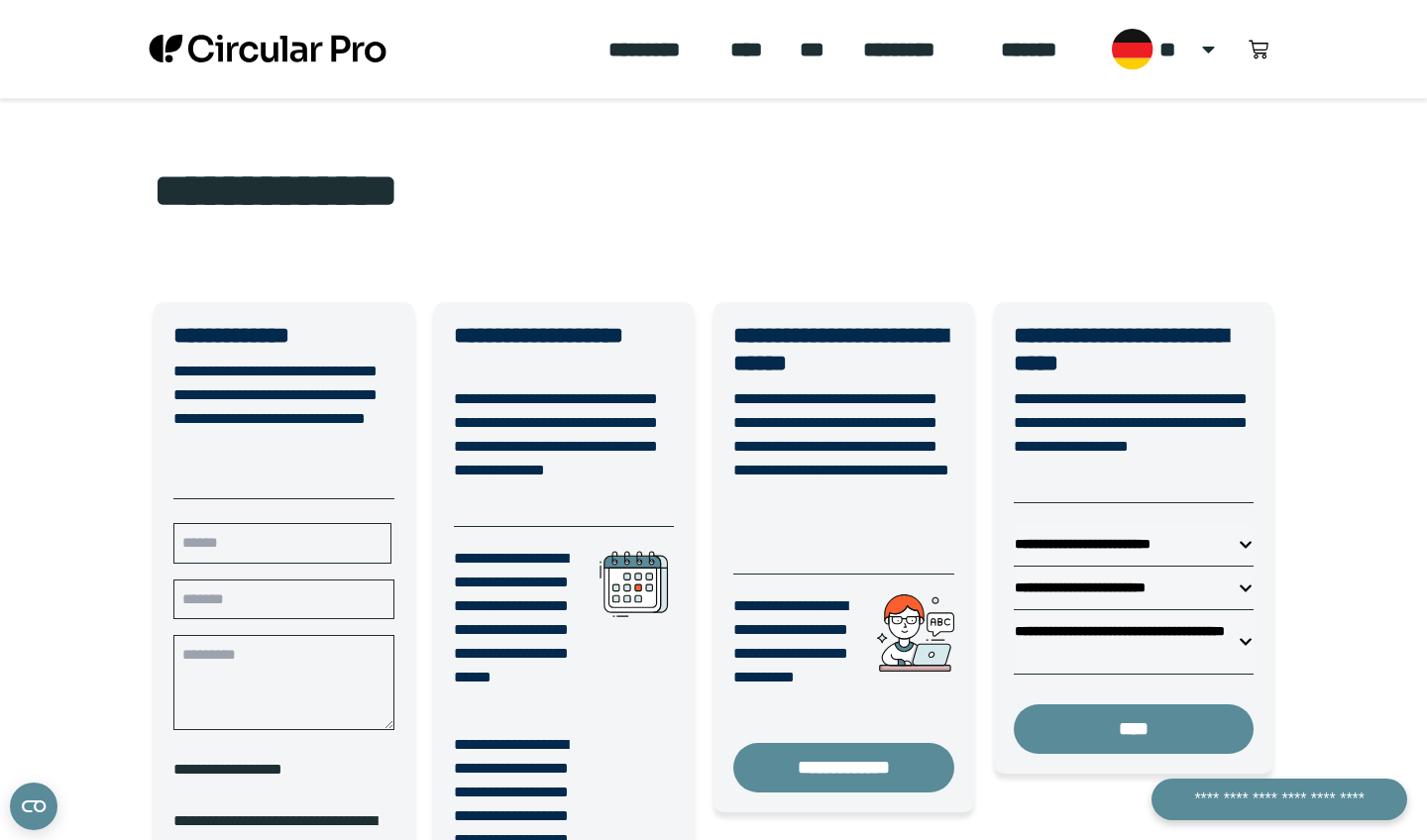 scroll, scrollTop: 0, scrollLeft: 0, axis: both 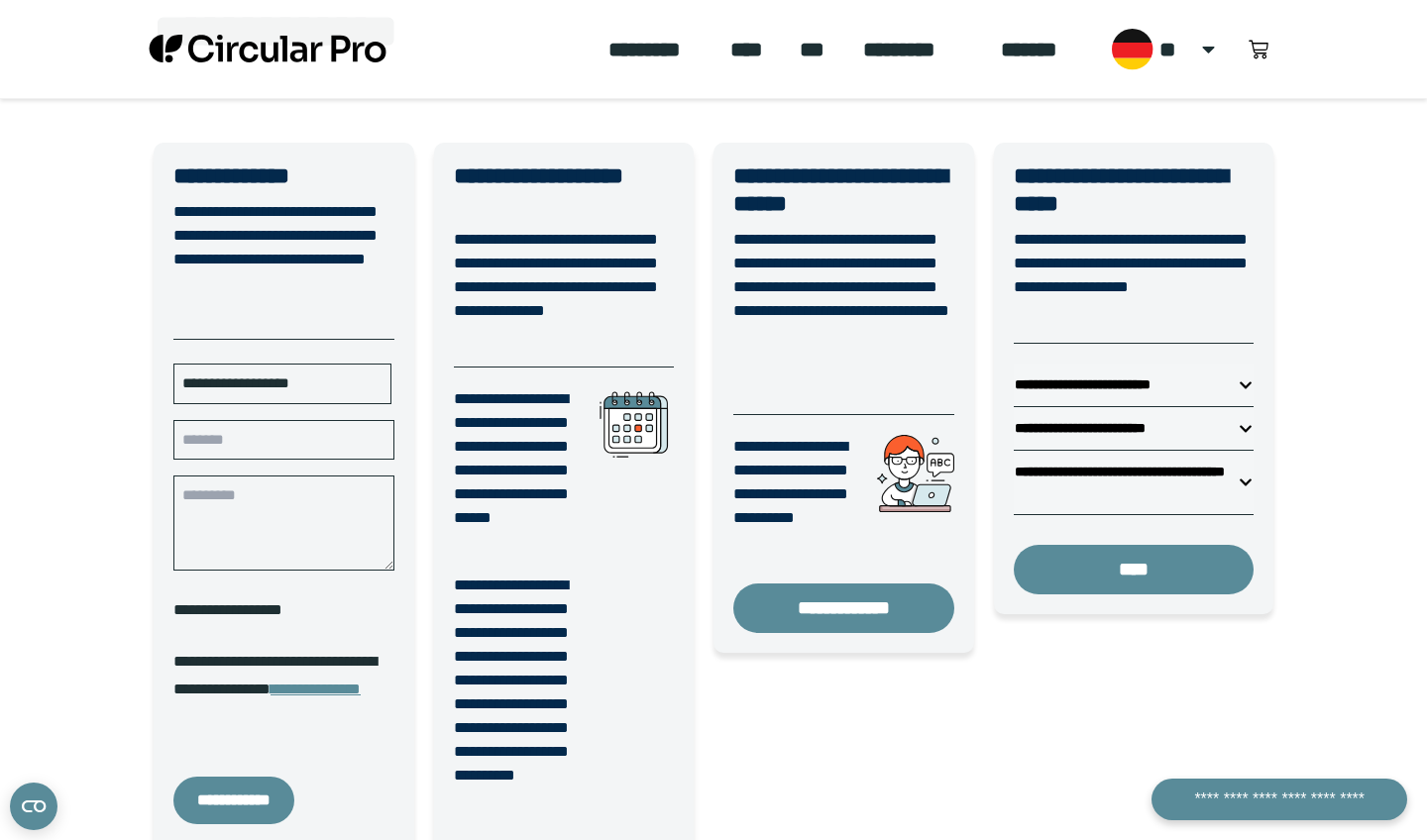 type on "**********" 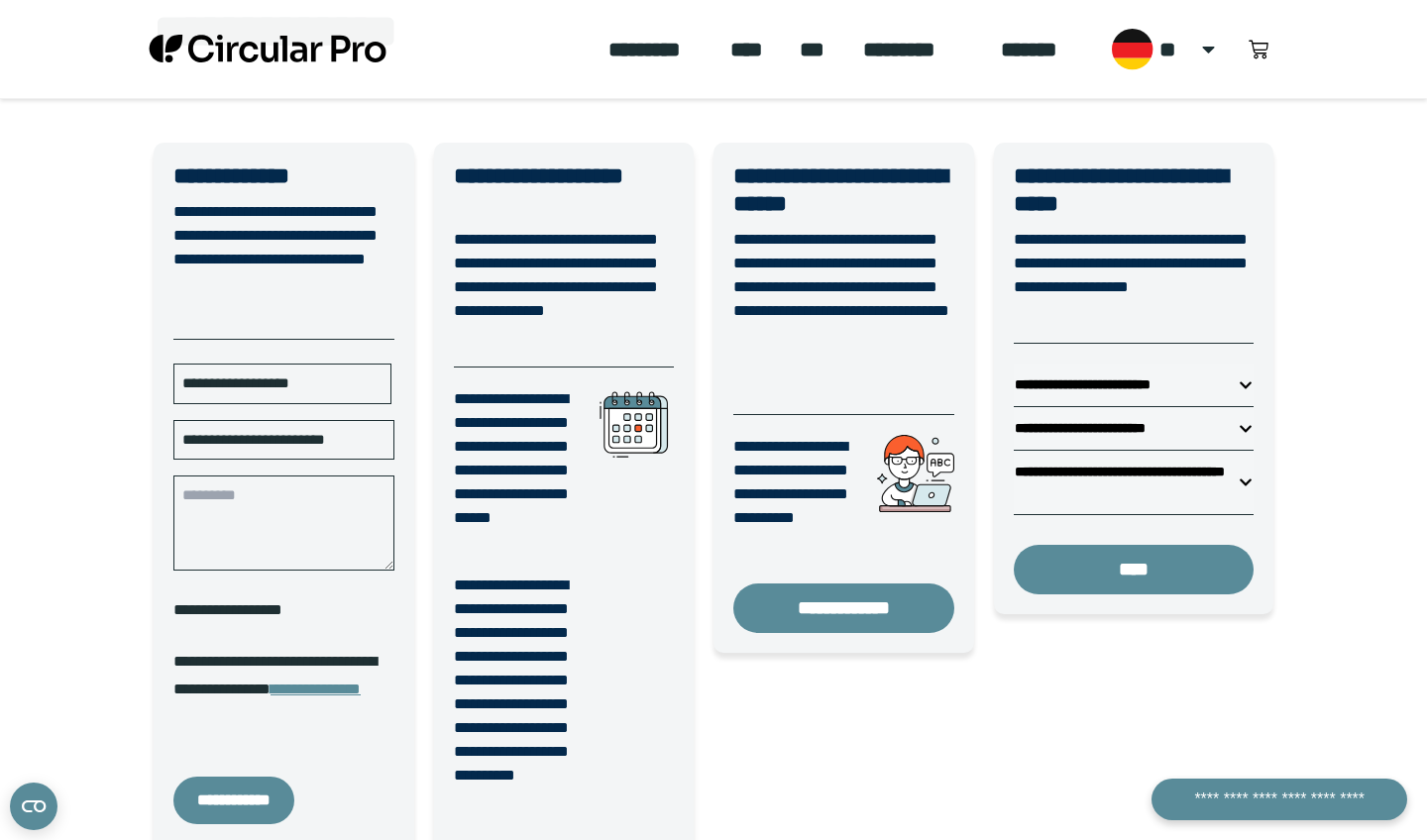 type on "**********" 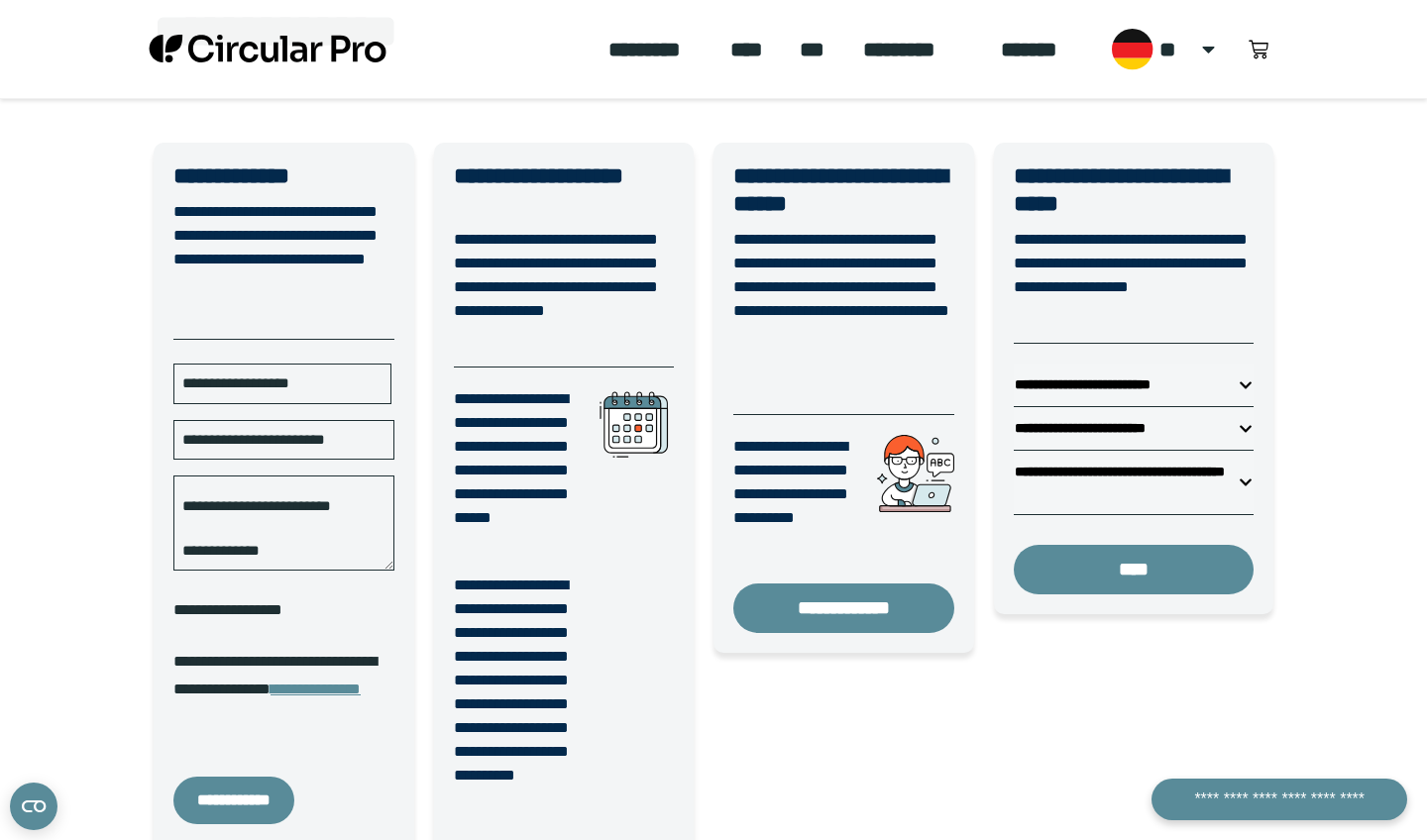scroll, scrollTop: 197, scrollLeft: 0, axis: vertical 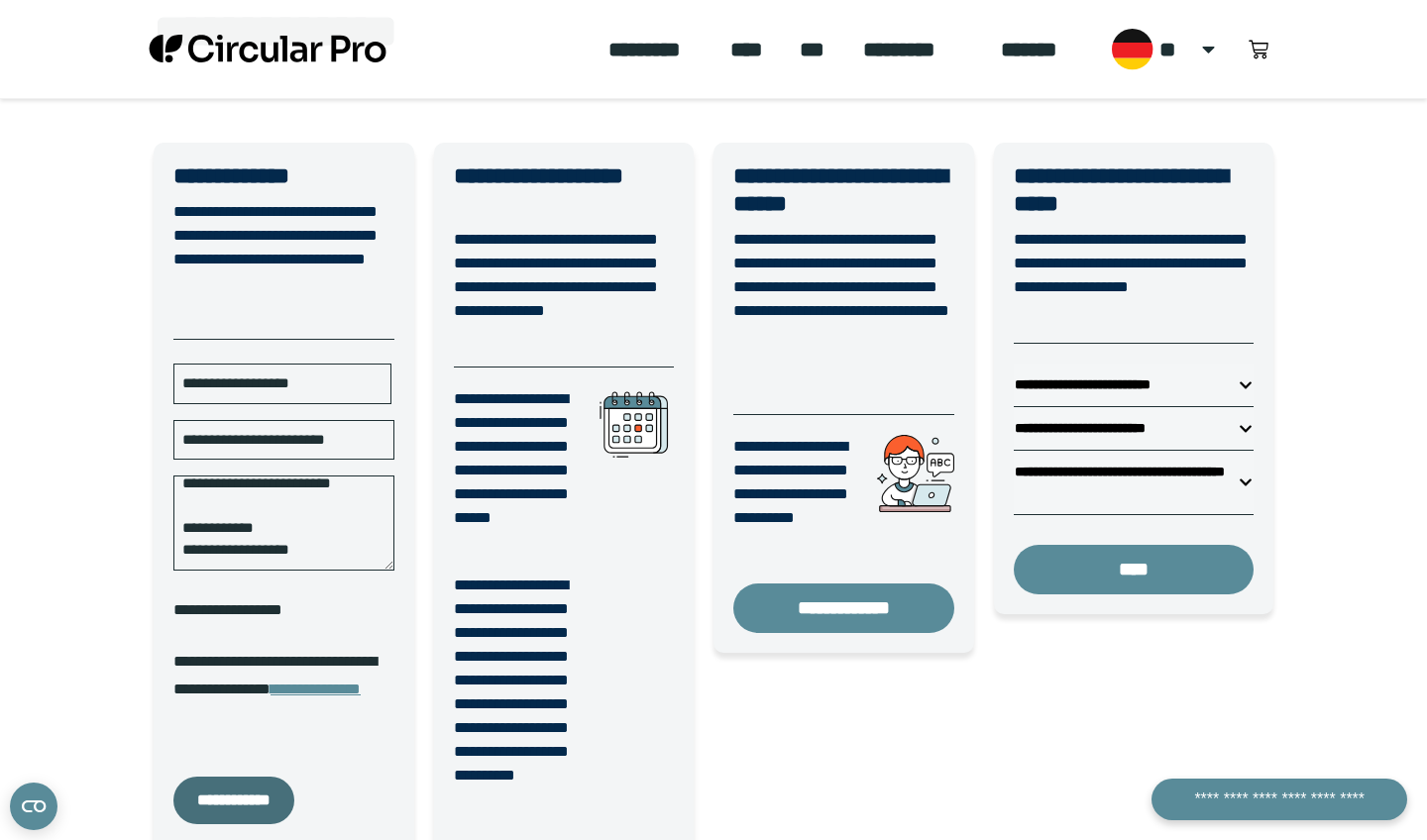 type on "**********" 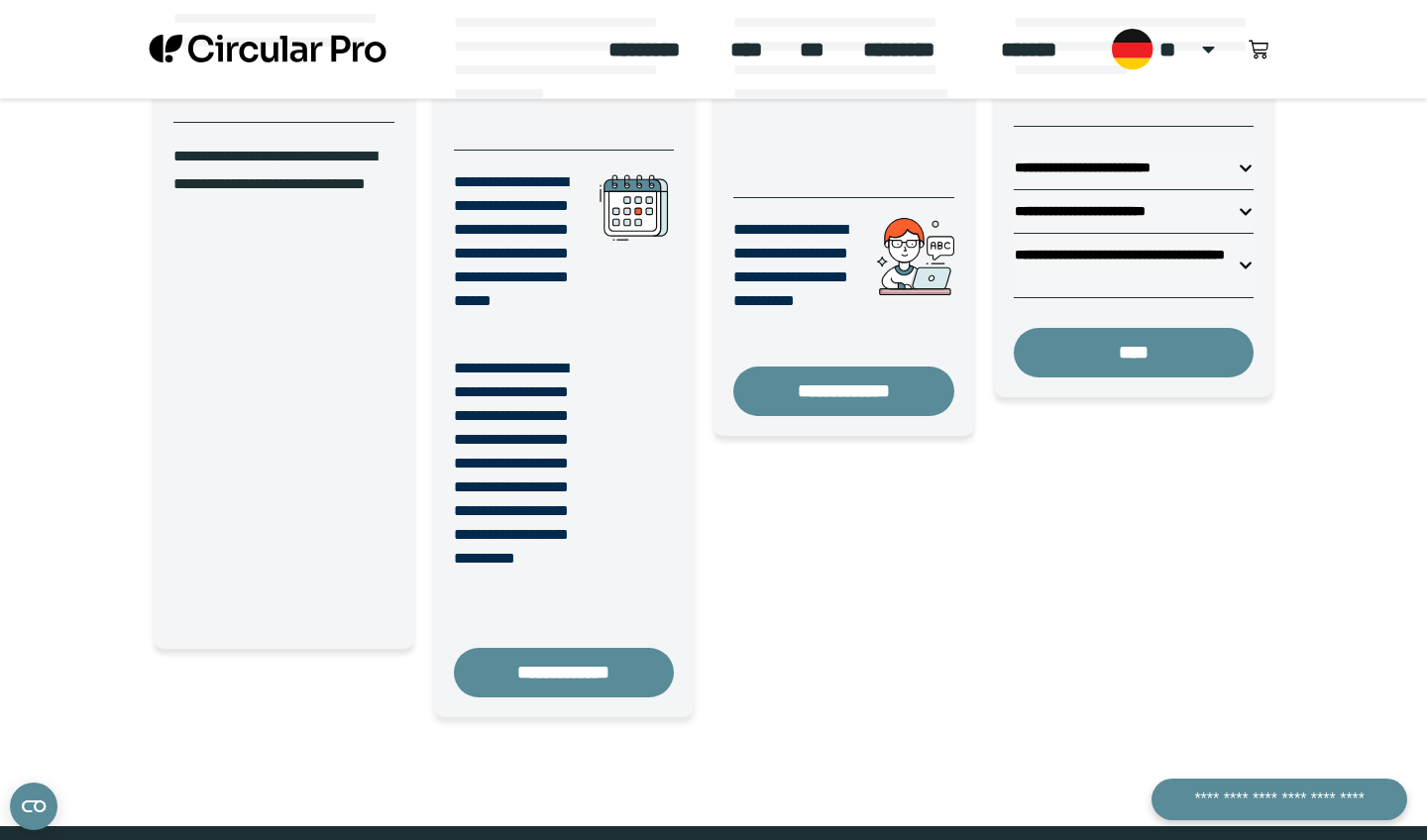 scroll, scrollTop: 420, scrollLeft: 0, axis: vertical 